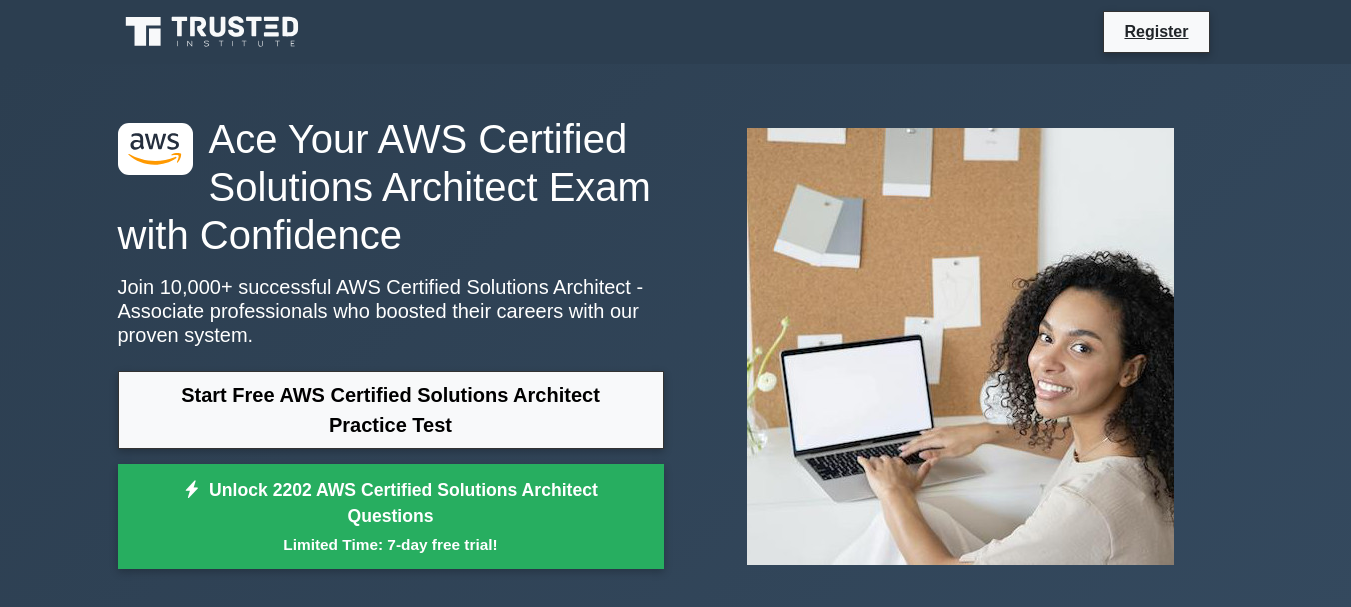 scroll, scrollTop: 0, scrollLeft: 0, axis: both 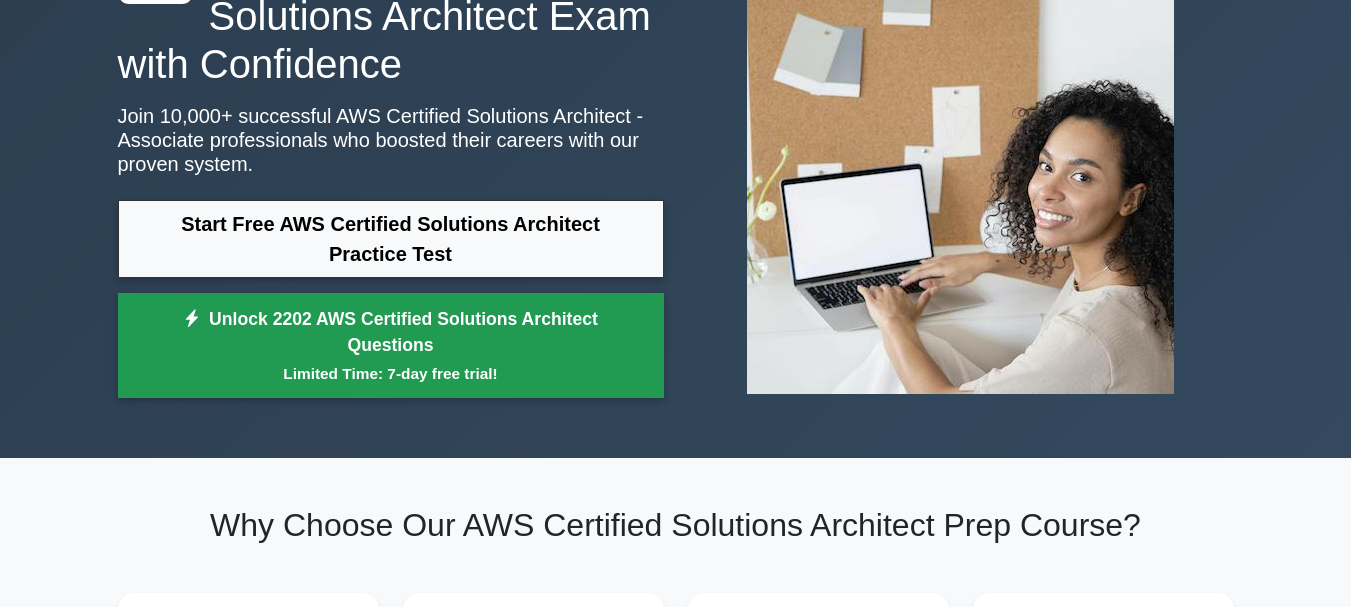 click on "Limited Time: 7-day free trial!" at bounding box center [391, 373] 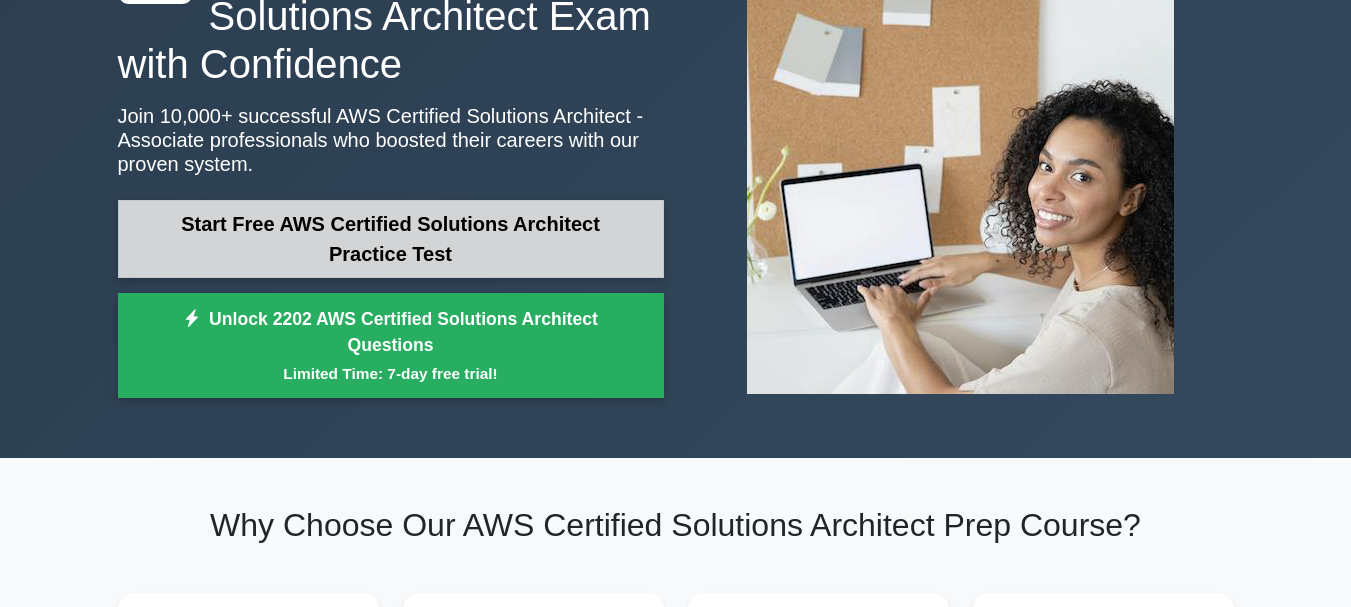 click on "Start Free AWS Certified Solutions Architect Practice Test" at bounding box center (391, 239) 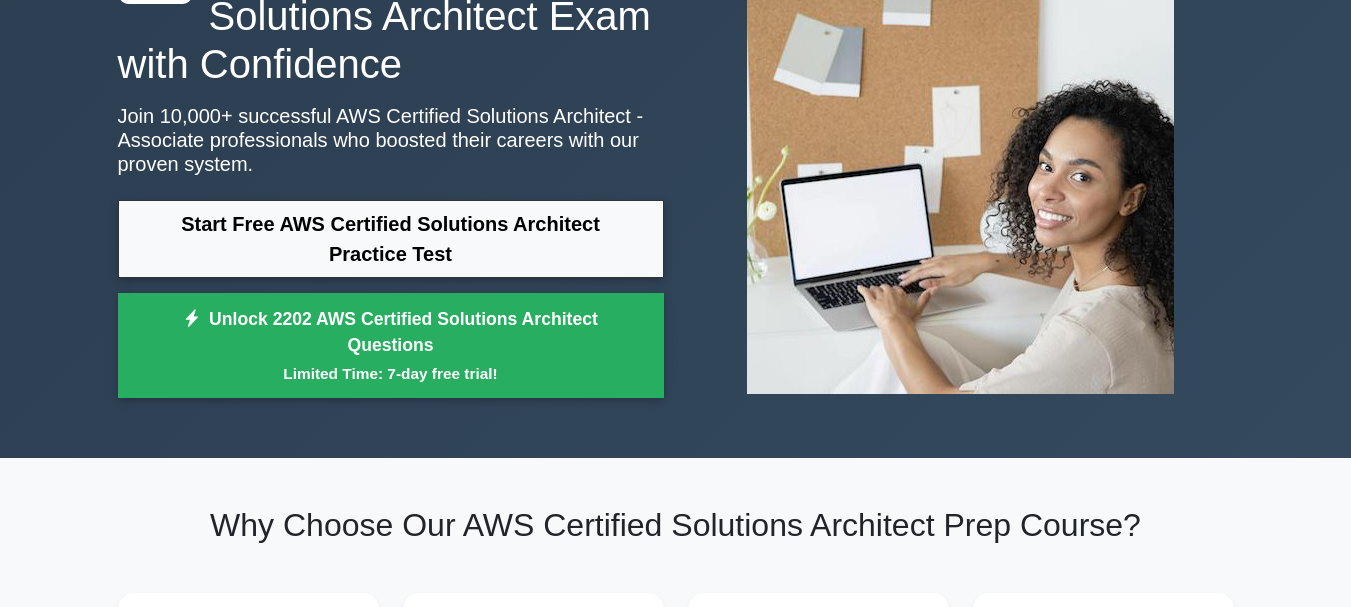 drag, startPoint x: 1058, startPoint y: 16, endPoint x: 1083, endPoint y: 482, distance: 466.6701 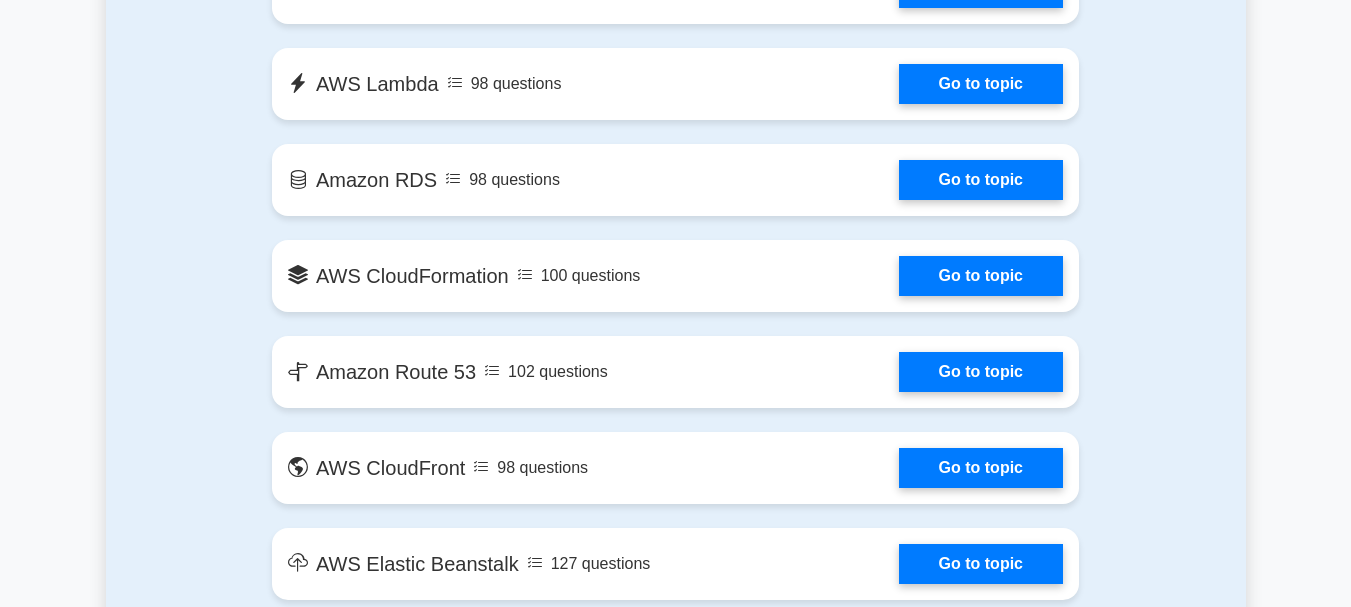scroll, scrollTop: 1895, scrollLeft: 0, axis: vertical 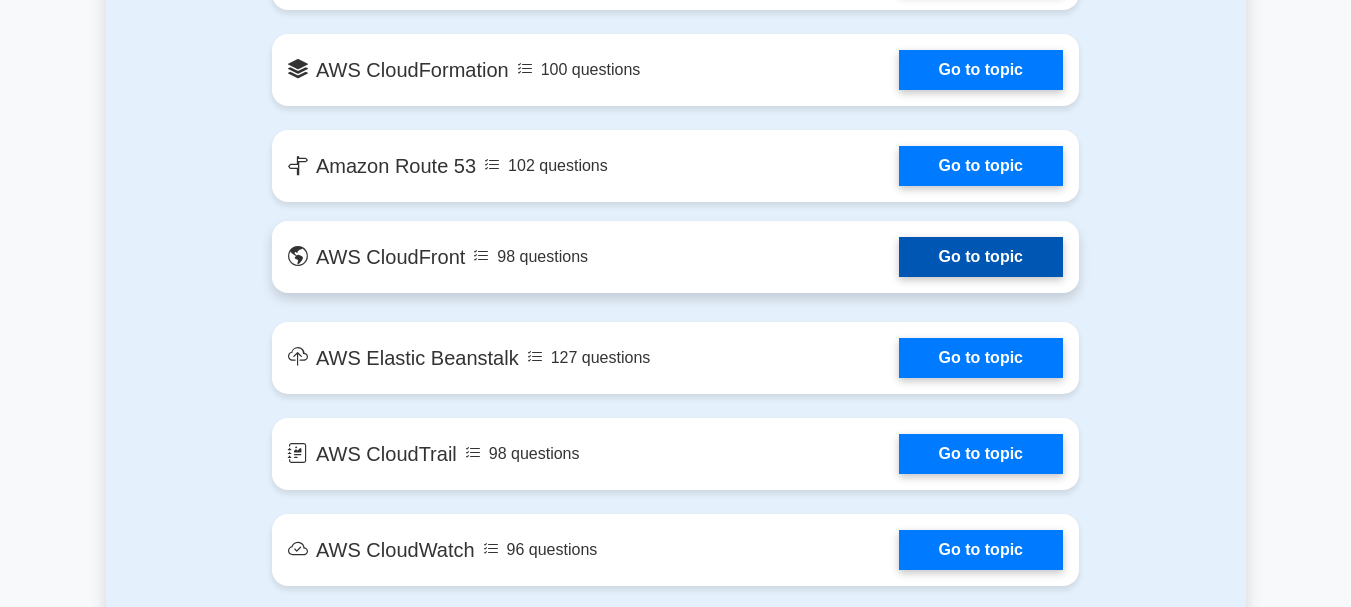 click on "Go to topic" at bounding box center (981, 257) 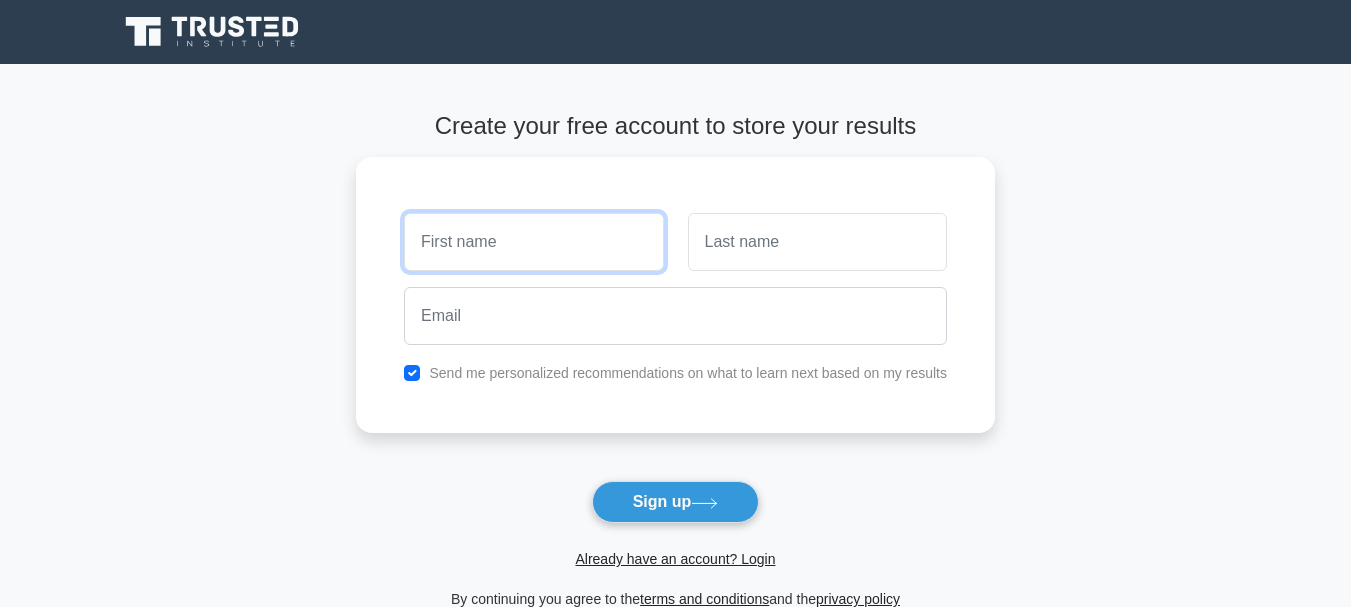 scroll, scrollTop: 0, scrollLeft: 0, axis: both 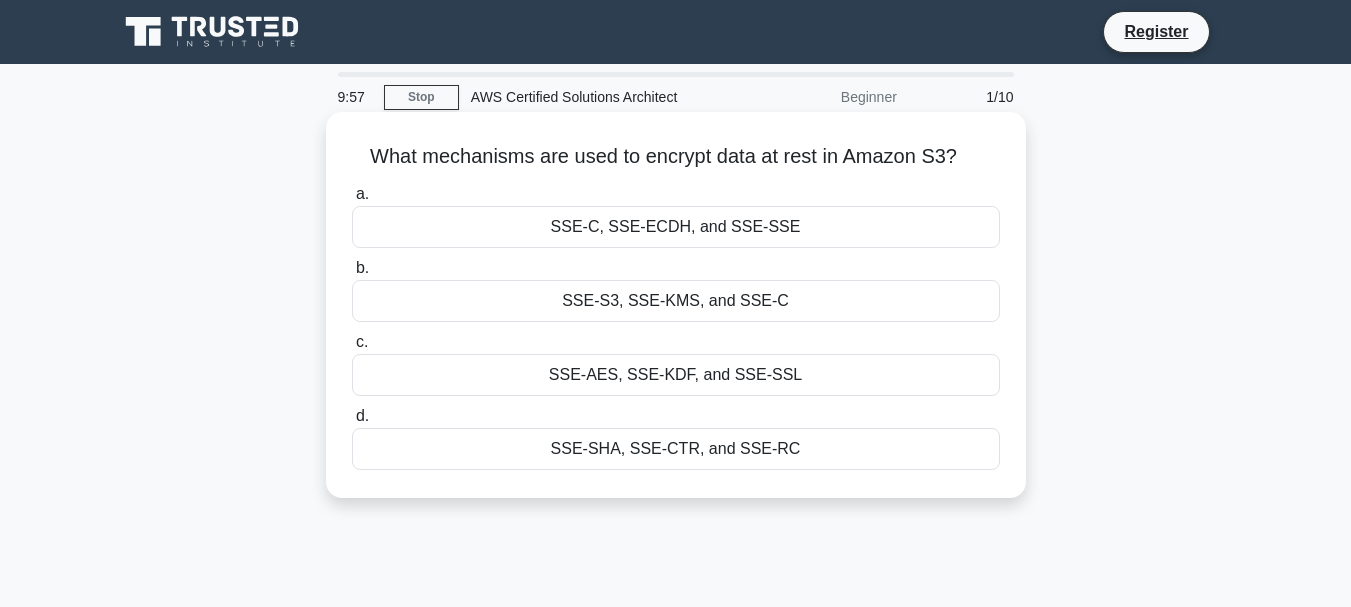 click on "What mechanisms are used to encrypt data at rest in Amazon S3?
.spinner_0XTQ{transform-origin:center;animation:spinner_y6GP .75s linear infinite}@keyframes spinner_y6GP{100%{transform:rotate(360deg)}}" at bounding box center (676, 157) 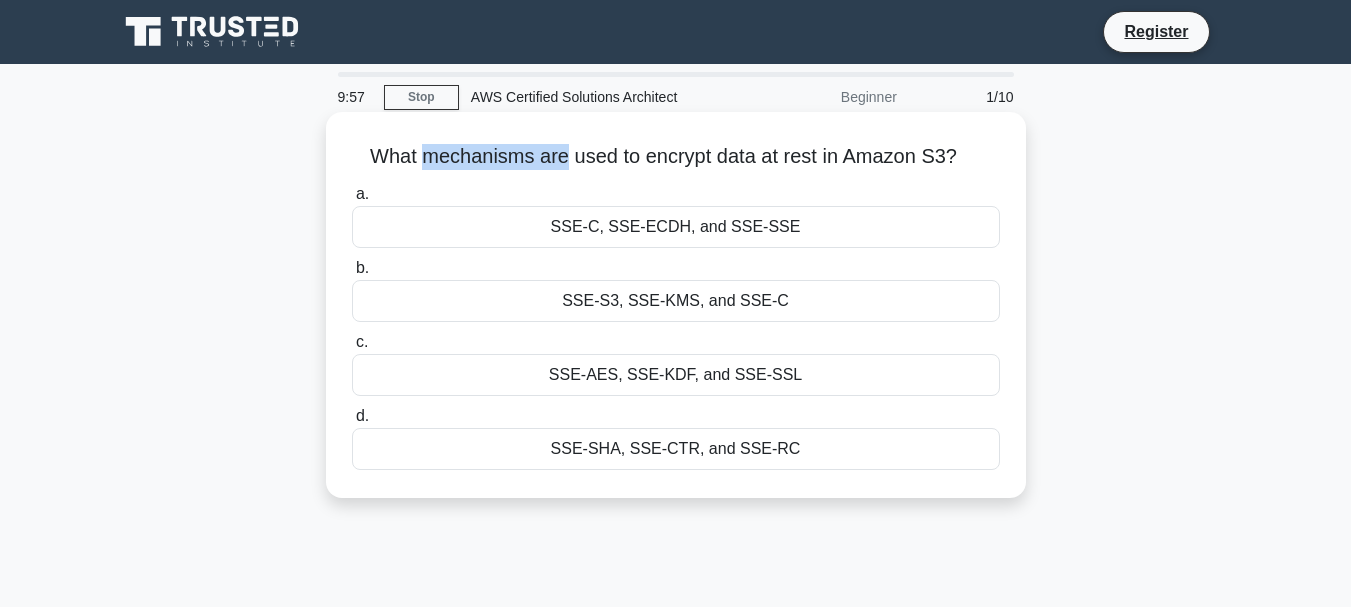 drag, startPoint x: 419, startPoint y: 152, endPoint x: 541, endPoint y: 157, distance: 122.10242 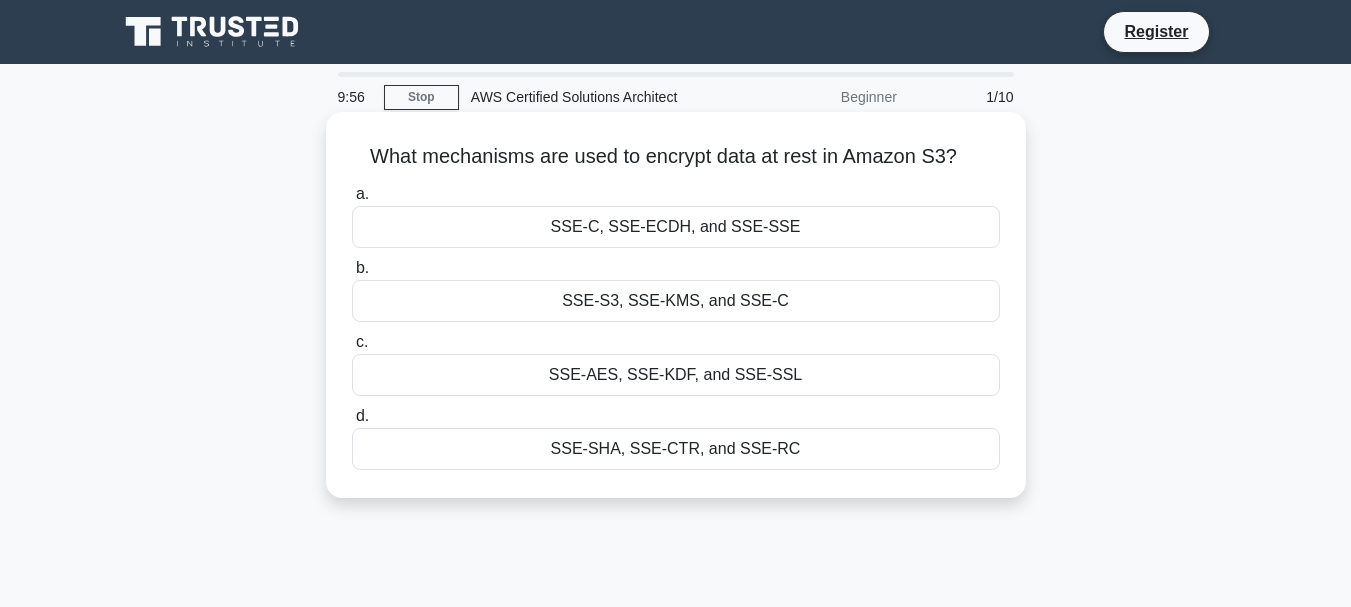 click on "What mechanisms are used to encrypt data at rest in Amazon S3?
.spinner_0XTQ{transform-origin:center;animation:spinner_y6GP .75s linear infinite}@keyframes spinner_y6GP{100%{transform:rotate(360deg)}}" at bounding box center [676, 157] 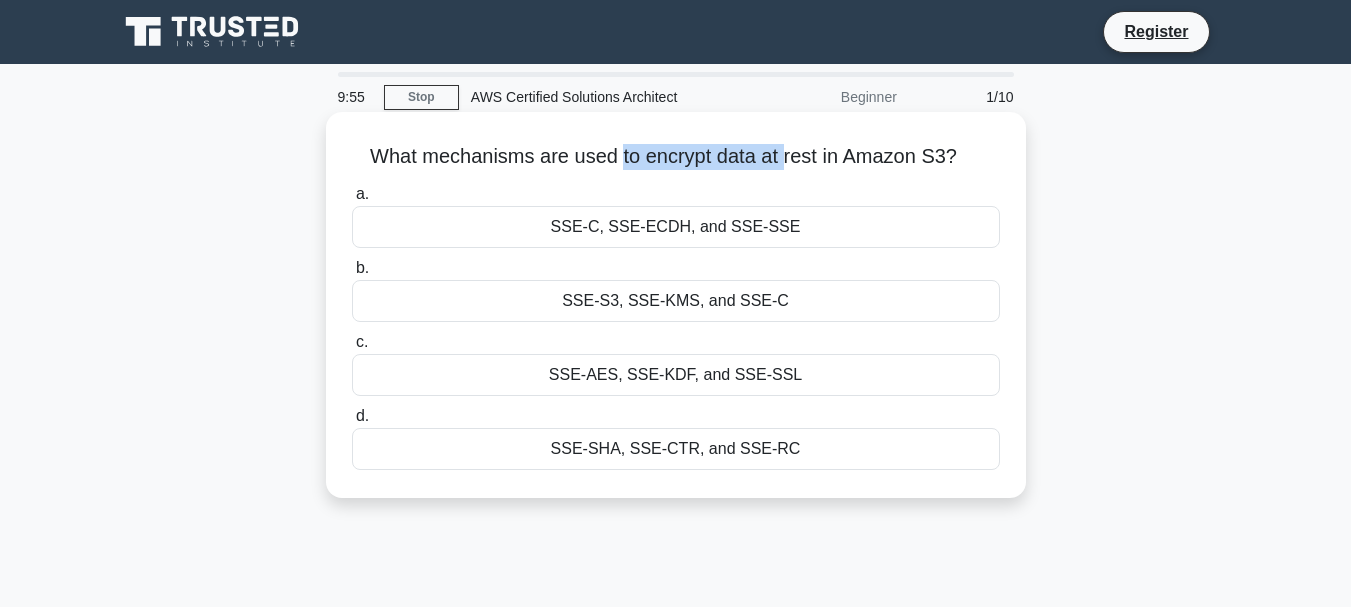 drag, startPoint x: 629, startPoint y: 157, endPoint x: 781, endPoint y: 166, distance: 152.26622 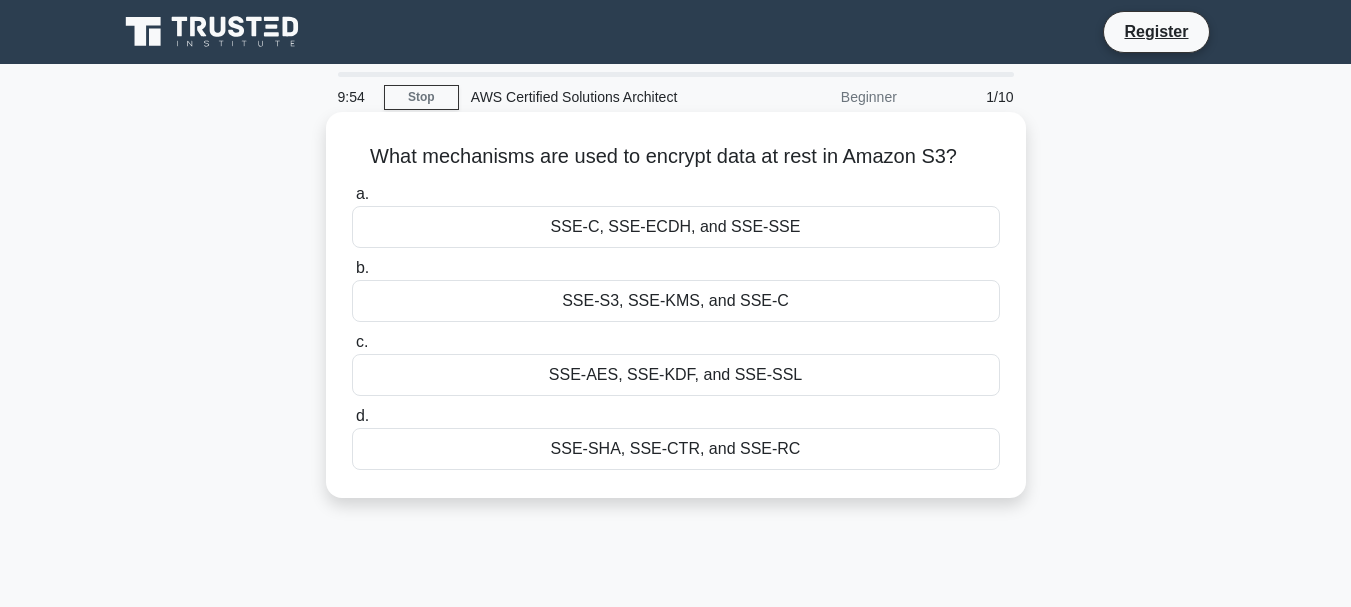 click on "What mechanisms are used to encrypt data at rest in Amazon S3?
.spinner_0XTQ{transform-origin:center;animation:spinner_y6GP .75s linear infinite}@keyframes spinner_y6GP{100%{transform:rotate(360deg)}}" at bounding box center (676, 157) 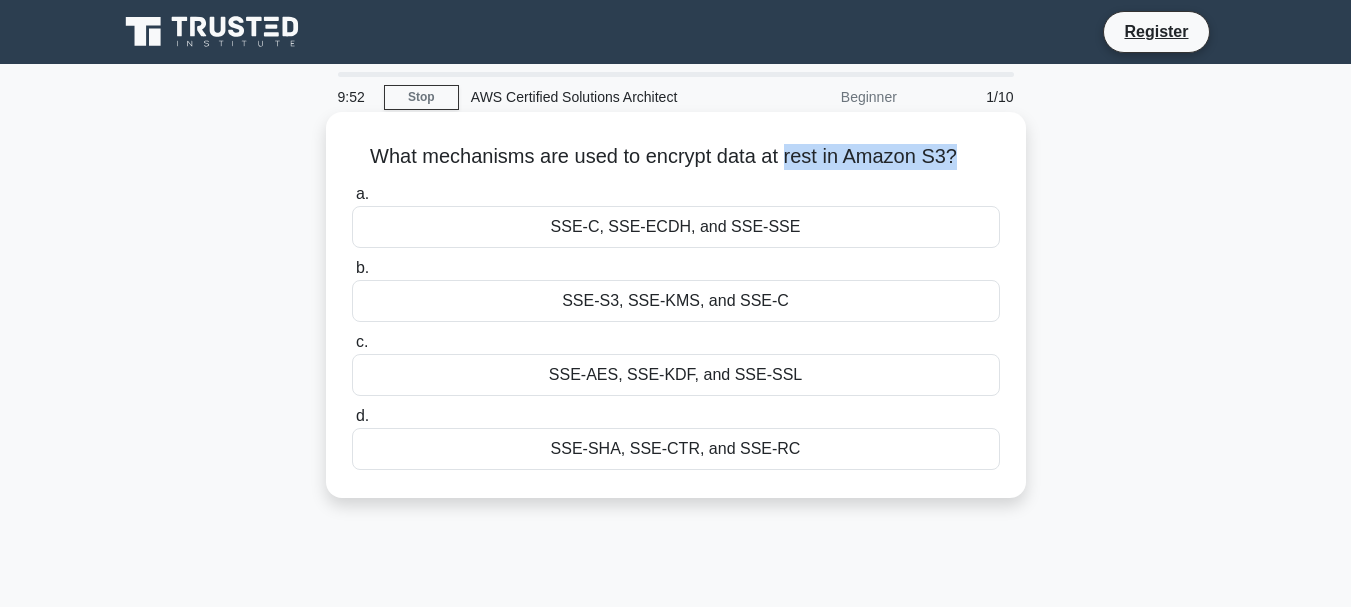 drag, startPoint x: 803, startPoint y: 166, endPoint x: 953, endPoint y: 163, distance: 150.03 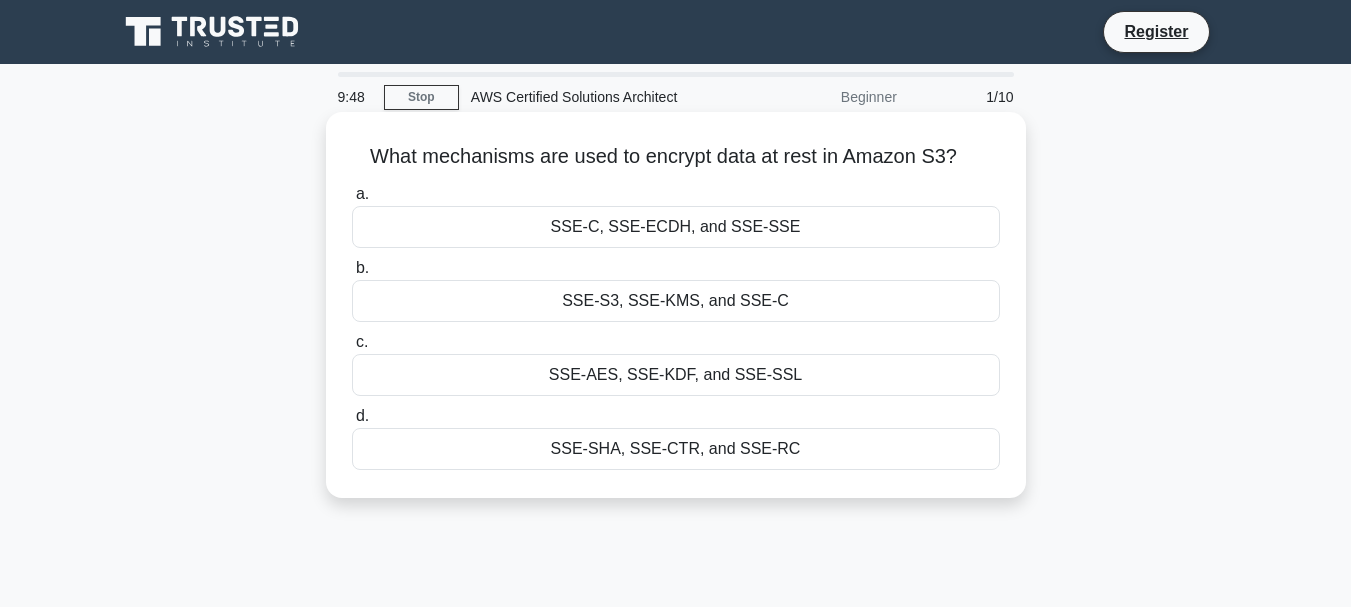 click on "SSE-S3, SSE-KMS, and SSE-C" at bounding box center (676, 301) 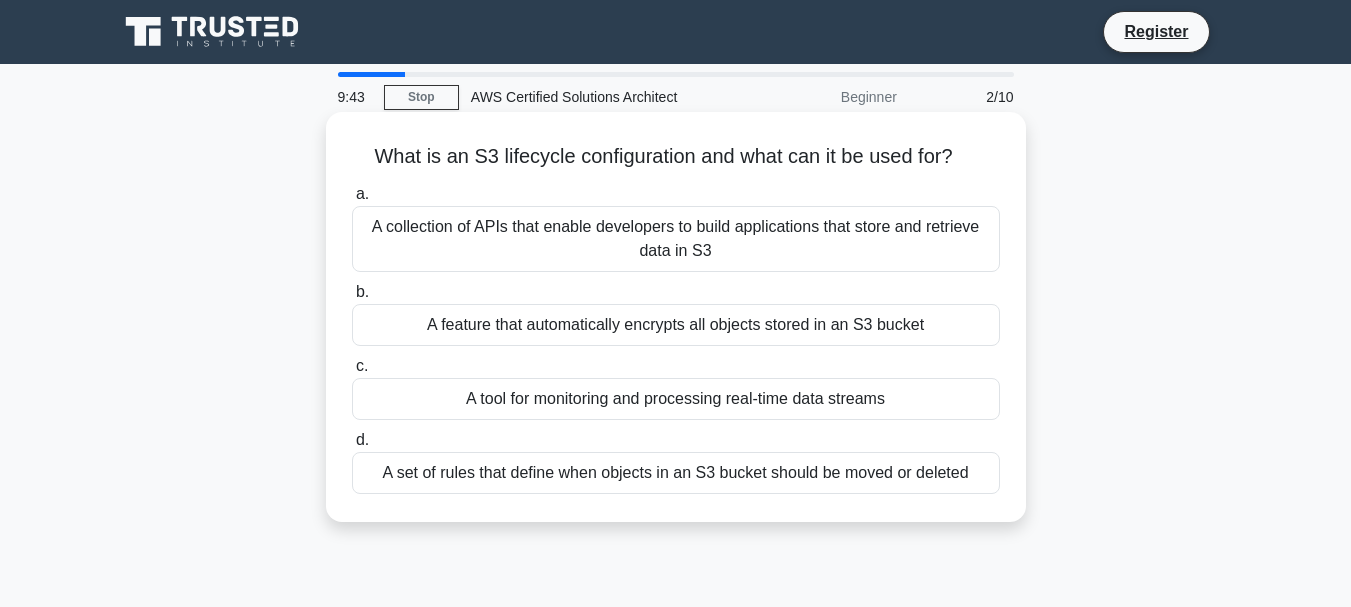 click on "What is an S3 lifecycle configuration and what can it be used for?
.spinner_0XTQ{transform-origin:center;animation:spinner_y6GP .75s linear infinite}@keyframes spinner_y6GP{100%{transform:rotate(360deg)}}" at bounding box center [676, 157] 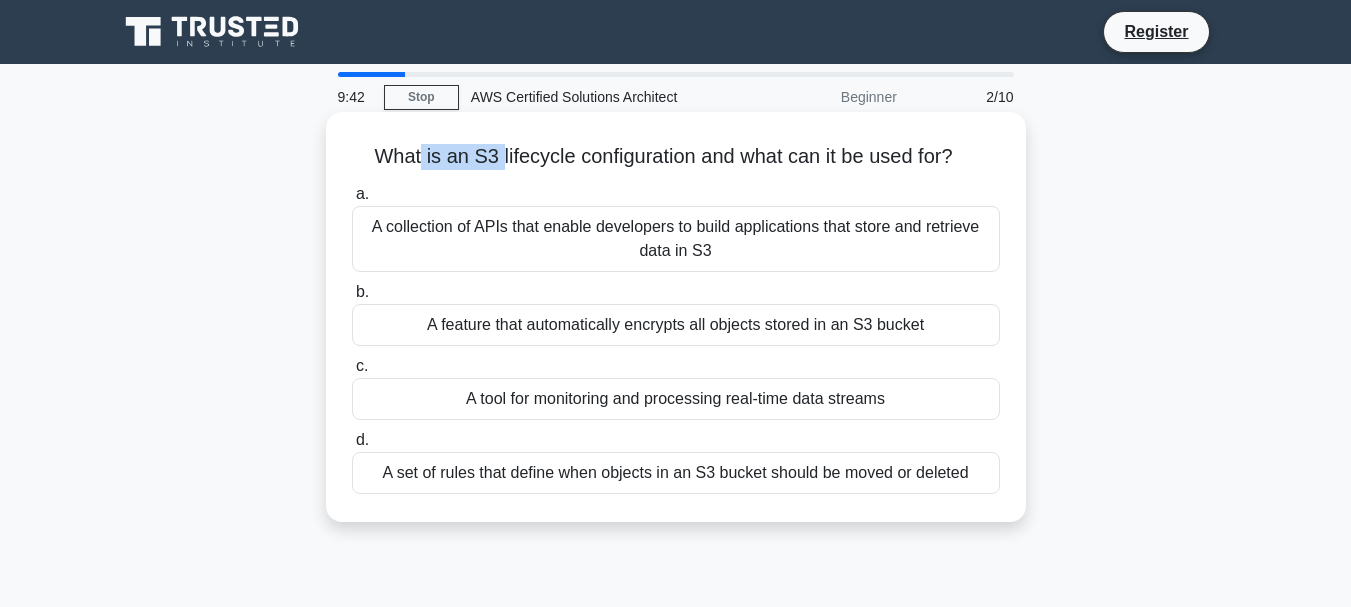 drag, startPoint x: 411, startPoint y: 162, endPoint x: 489, endPoint y: 162, distance: 78 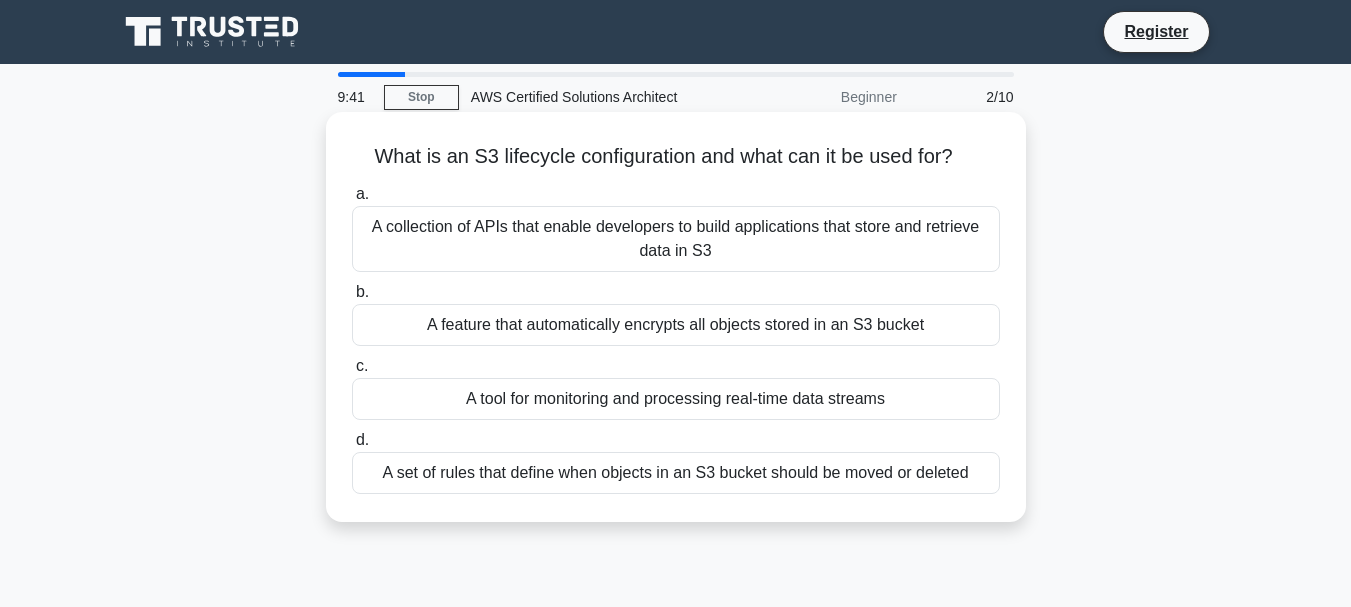 click on "What is an S3 lifecycle configuration and what can it be used for?
.spinner_0XTQ{transform-origin:center;animation:spinner_y6GP .75s linear infinite}@keyframes spinner_y6GP{100%{transform:rotate(360deg)}}" at bounding box center (676, 157) 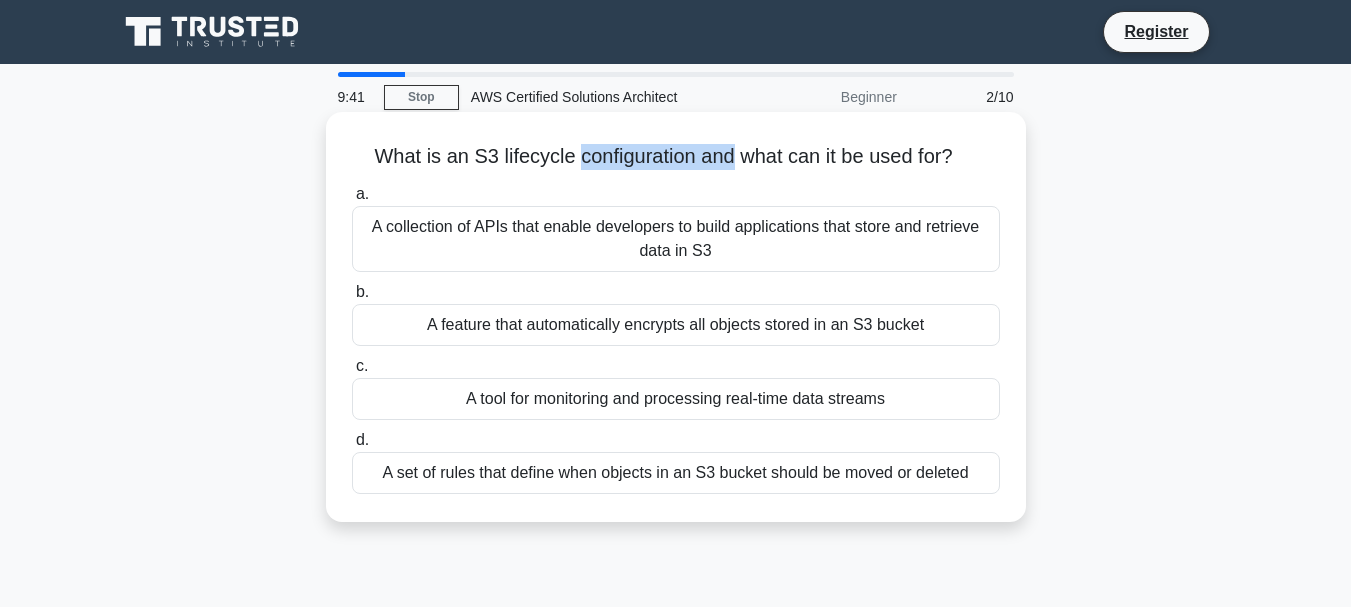 drag, startPoint x: 590, startPoint y: 159, endPoint x: 716, endPoint y: 167, distance: 126.253716 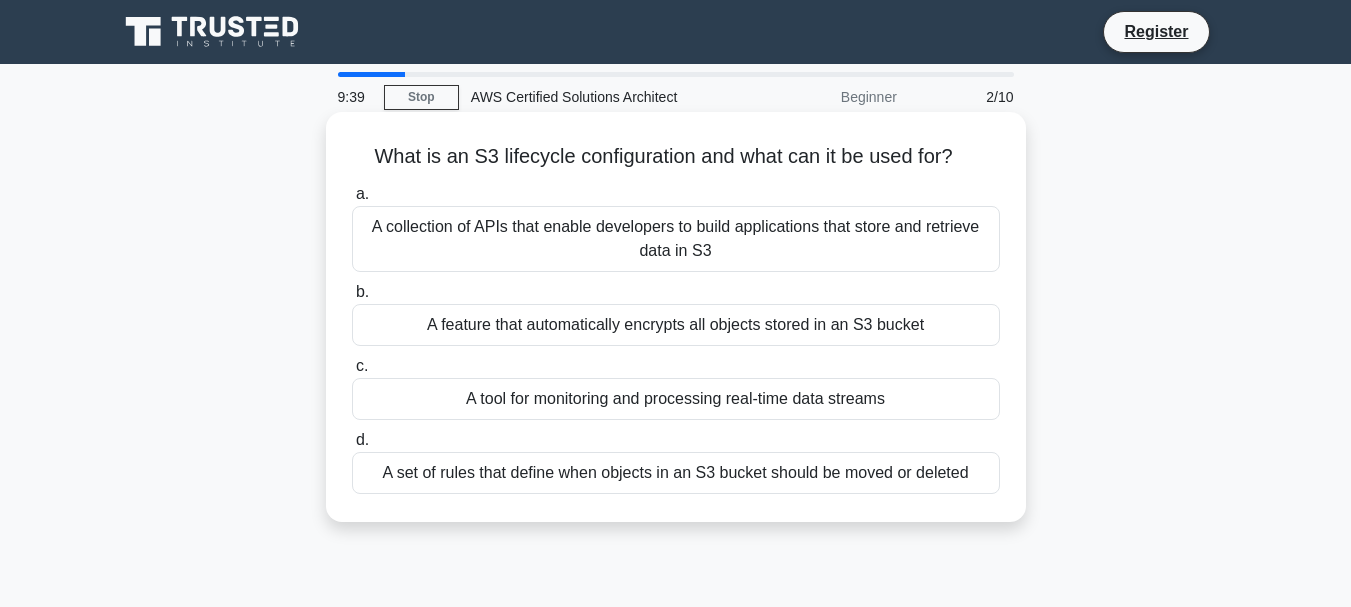 click on "What is an S3 lifecycle configuration and what can it be used for?
.spinner_0XTQ{transform-origin:center;animation:spinner_y6GP .75s linear infinite}@keyframes spinner_y6GP{100%{transform:rotate(360deg)}}" at bounding box center [676, 157] 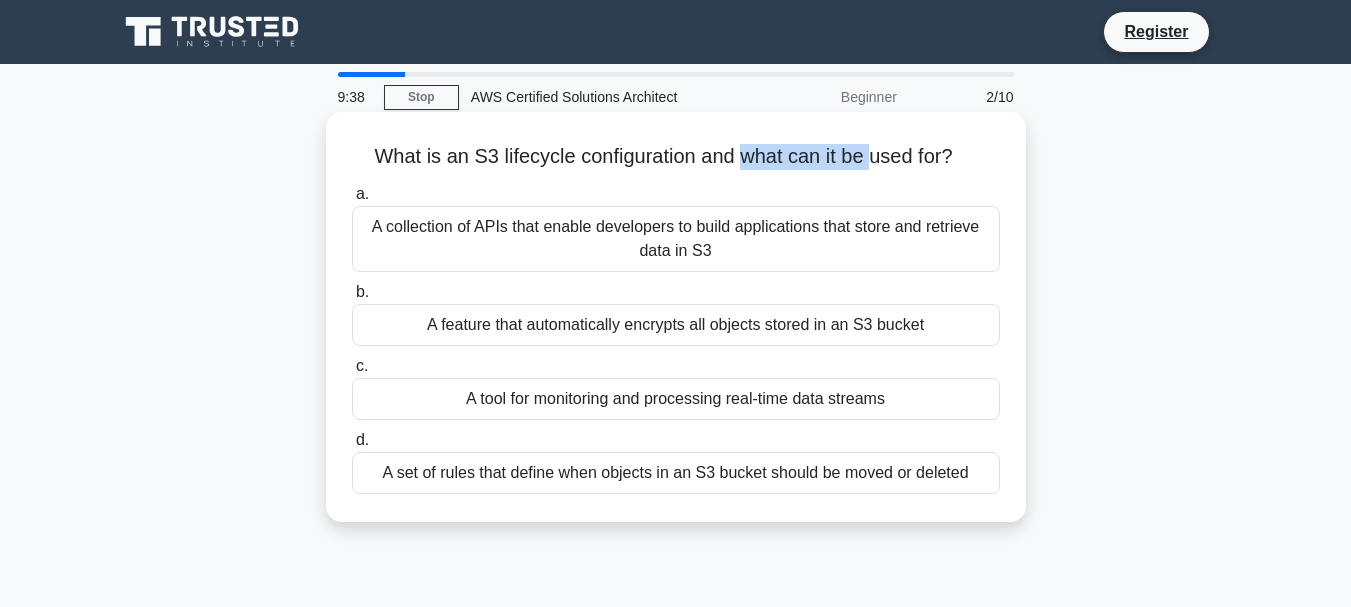 drag, startPoint x: 767, startPoint y: 164, endPoint x: 869, endPoint y: 165, distance: 102.0049 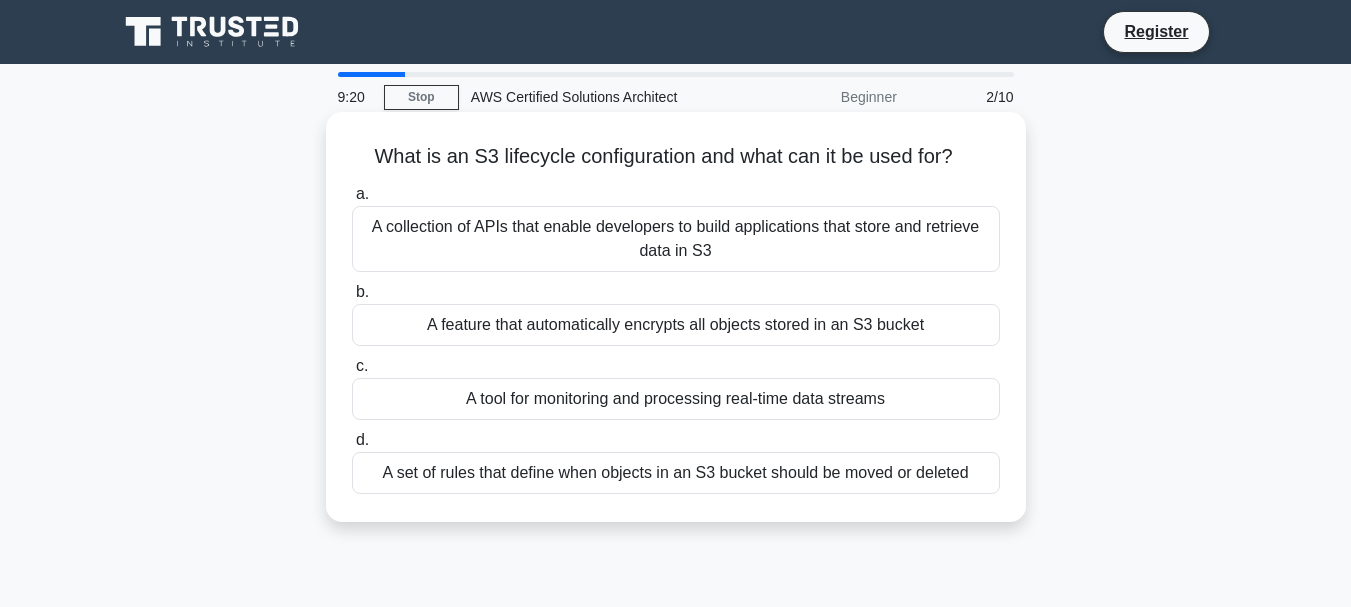 click on "A set of rules that define when objects in an S3 bucket should be moved or deleted" at bounding box center (676, 473) 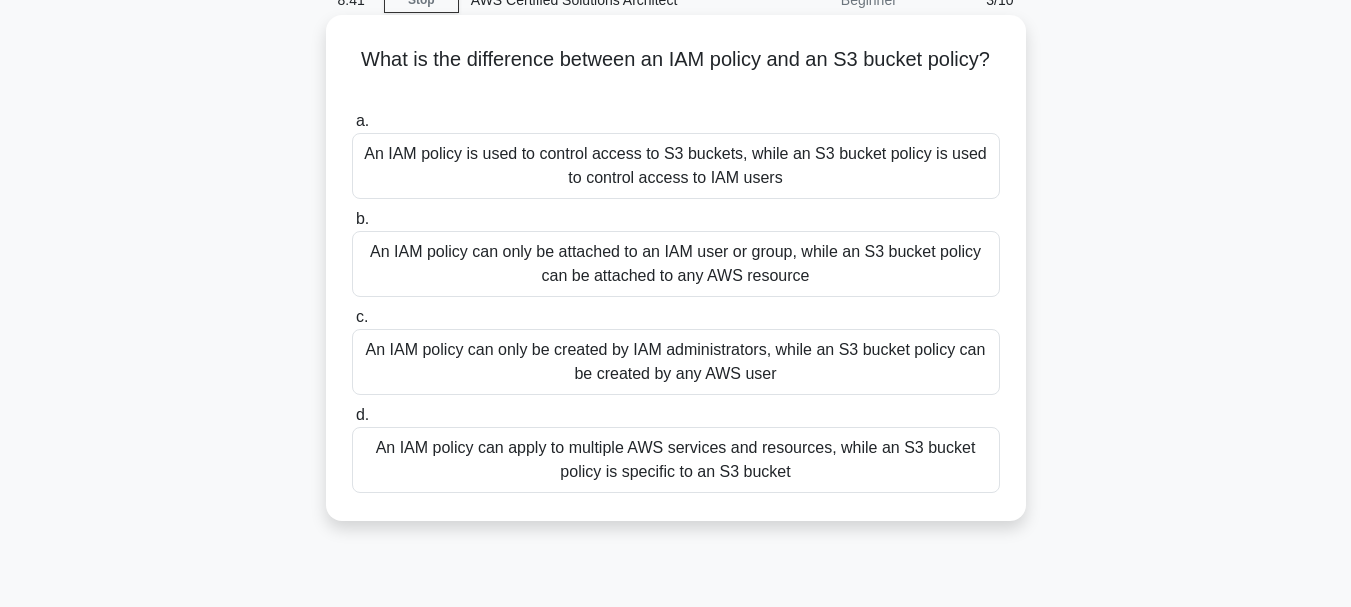 scroll, scrollTop: 98, scrollLeft: 0, axis: vertical 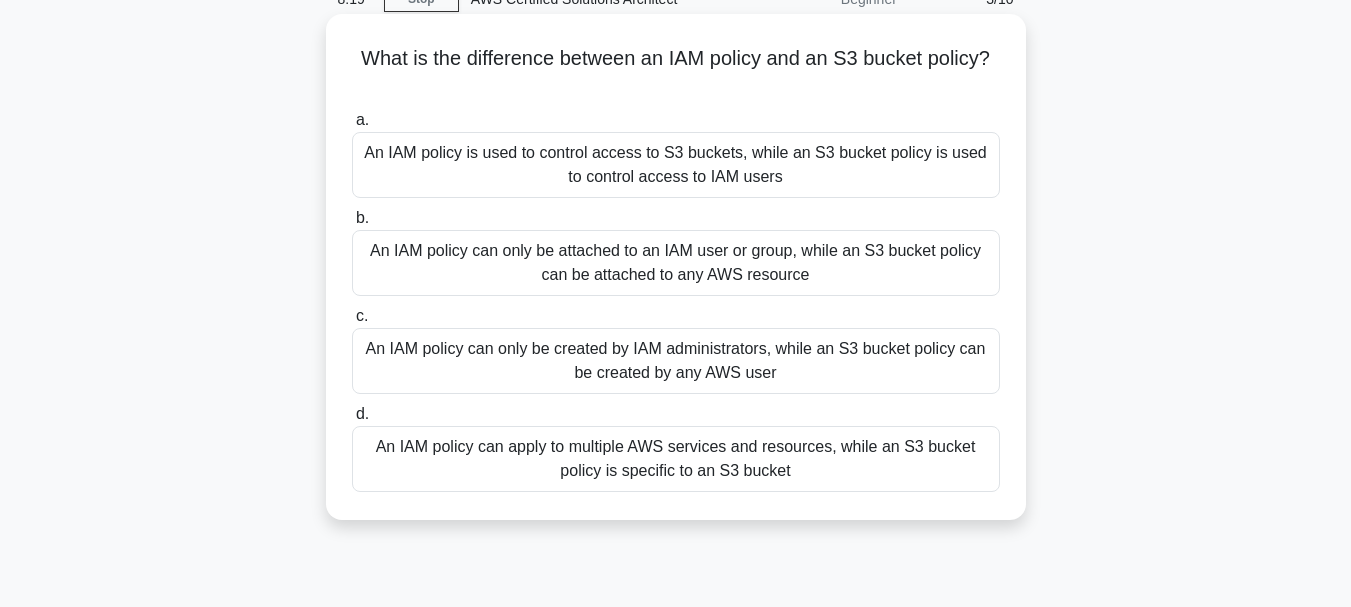 click on "An IAM policy can apply to multiple AWS services and resources, while an S3 bucket policy is specific to an S3 bucket" at bounding box center [676, 459] 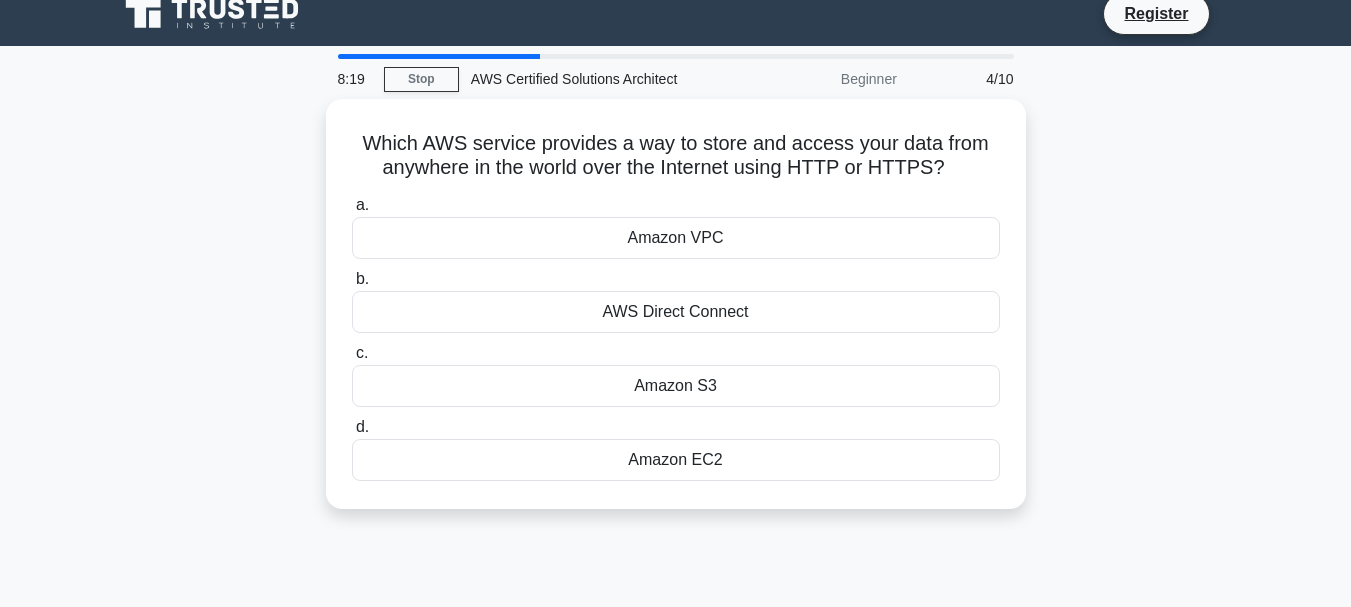 scroll, scrollTop: 0, scrollLeft: 0, axis: both 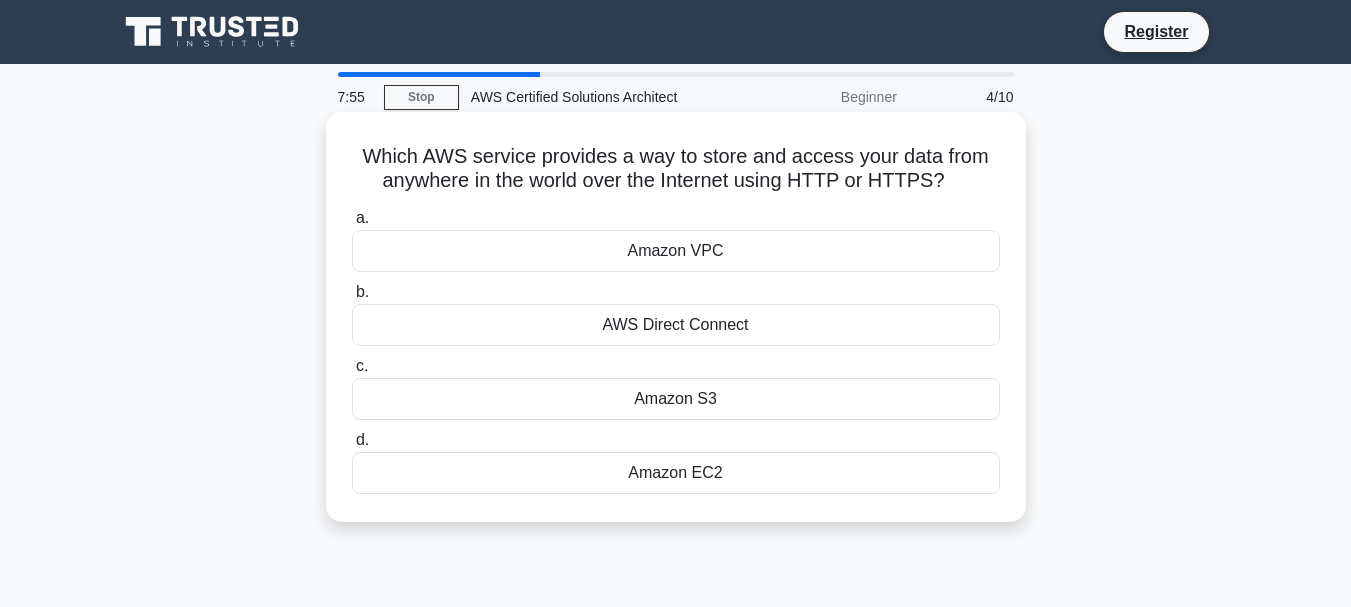 click on "Amazon S3" at bounding box center (676, 399) 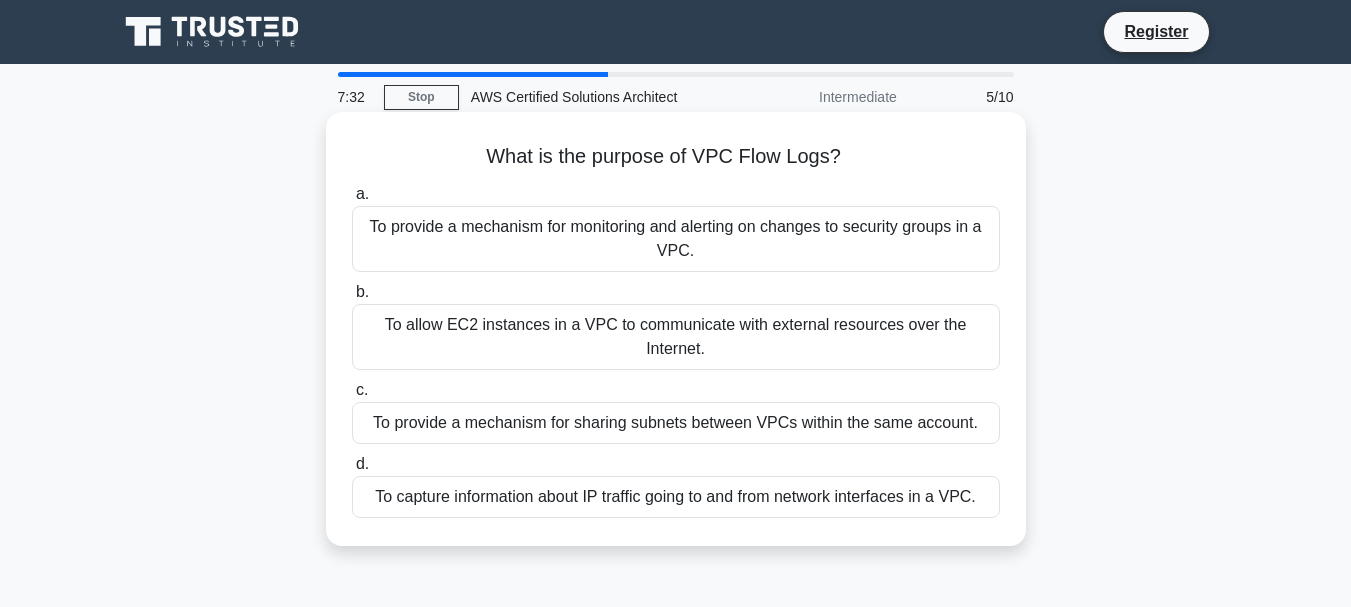 click on "To capture information about IP traffic going to and from network interfaces in a VPC." at bounding box center (676, 497) 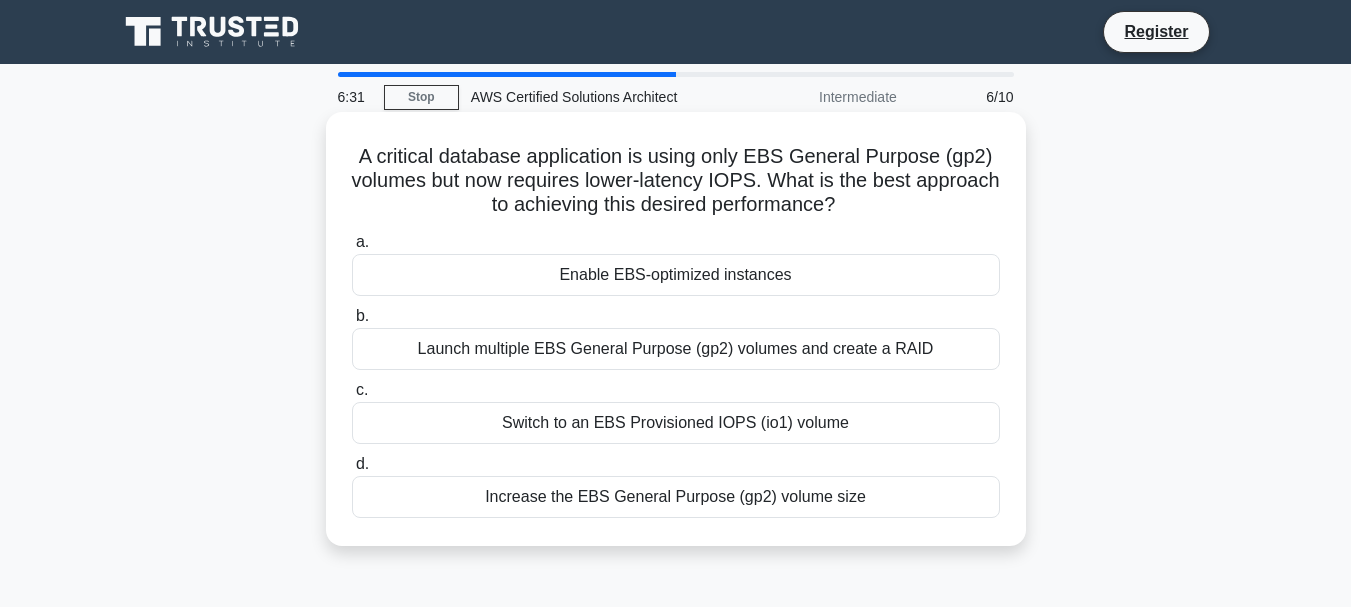 click on "Switch to an EBS Provisioned IOPS (io1) volume" at bounding box center (676, 423) 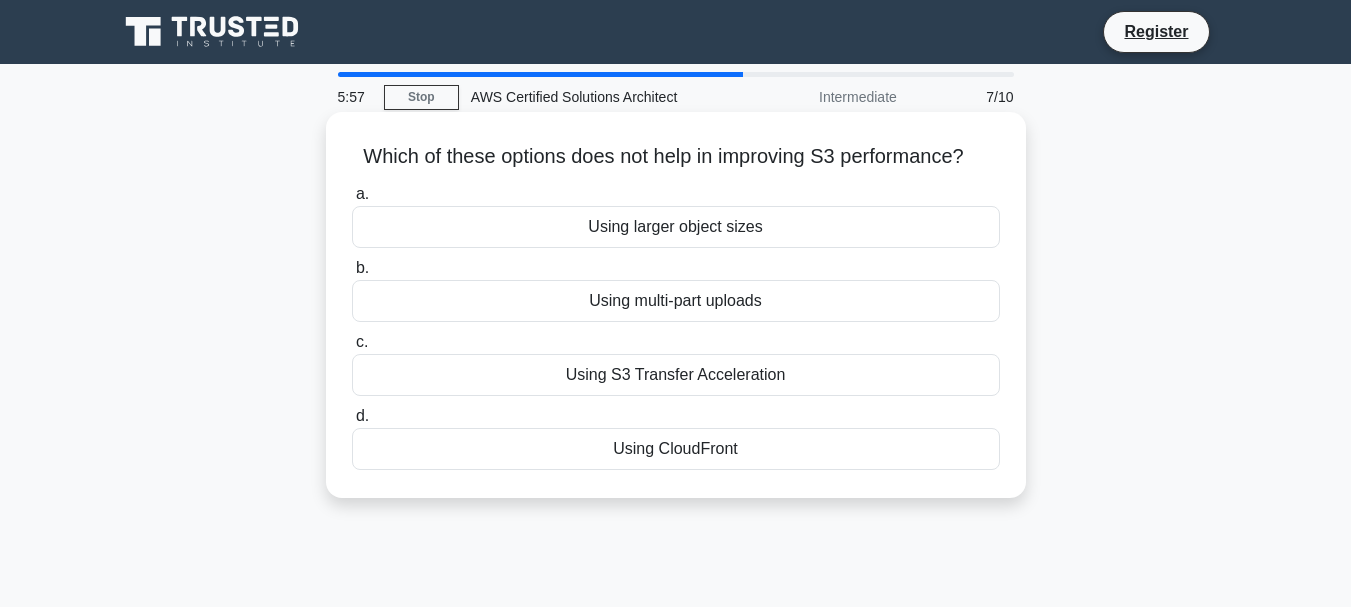 click on "Using CloudFront" at bounding box center [676, 449] 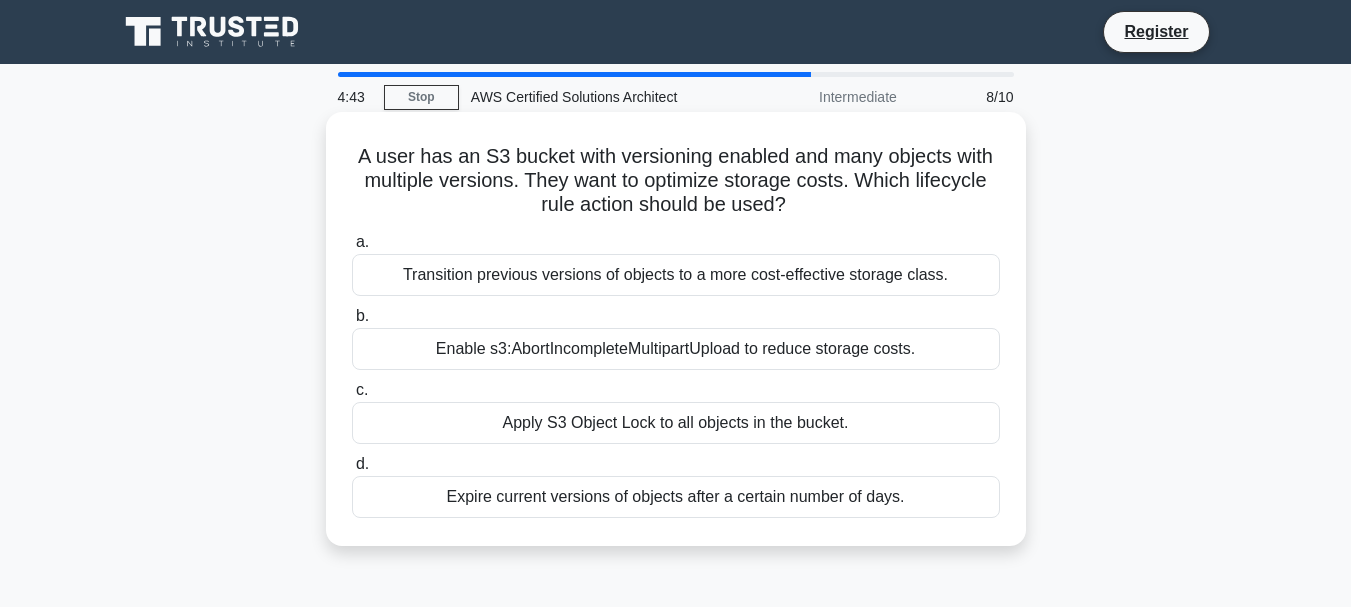 click on "Expire current versions of objects after a certain number of days." at bounding box center (676, 497) 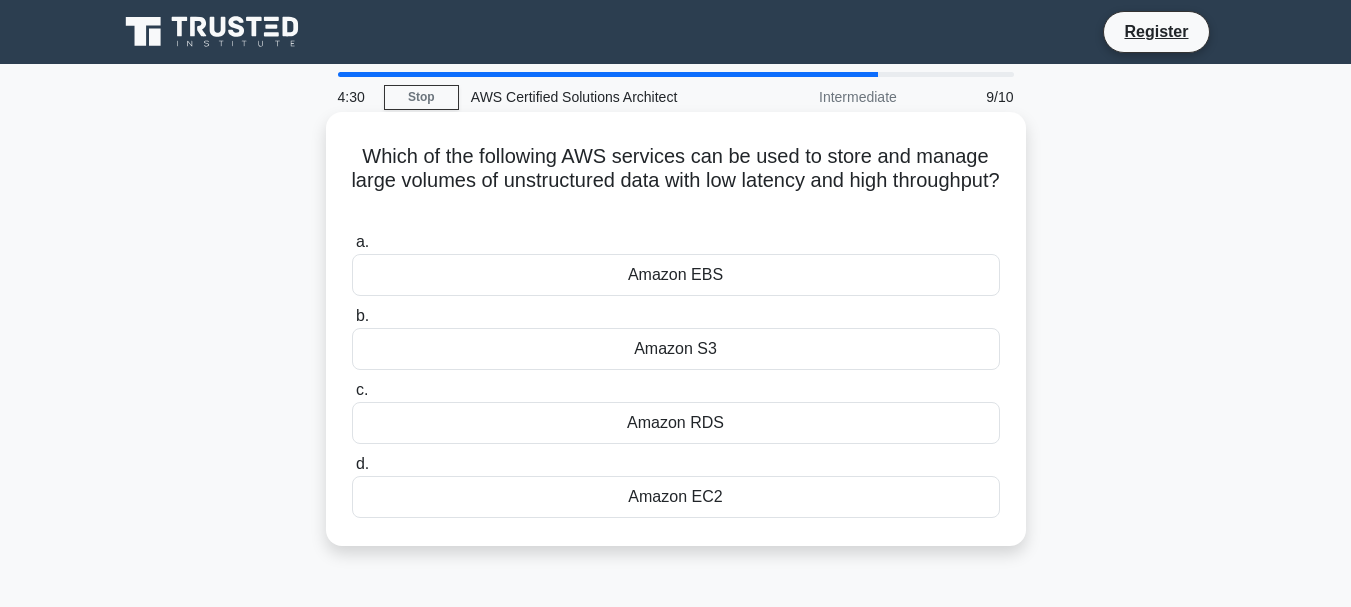 click on "Amazon S3" at bounding box center (676, 349) 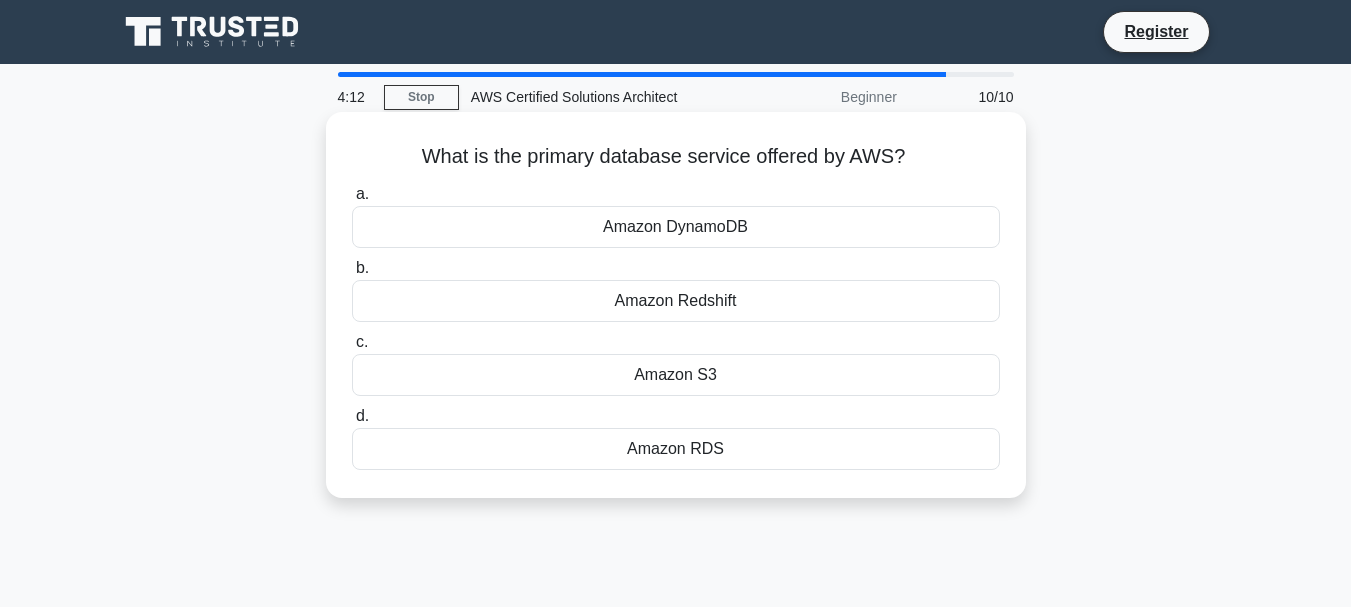 click on "Amazon RDS" at bounding box center (676, 449) 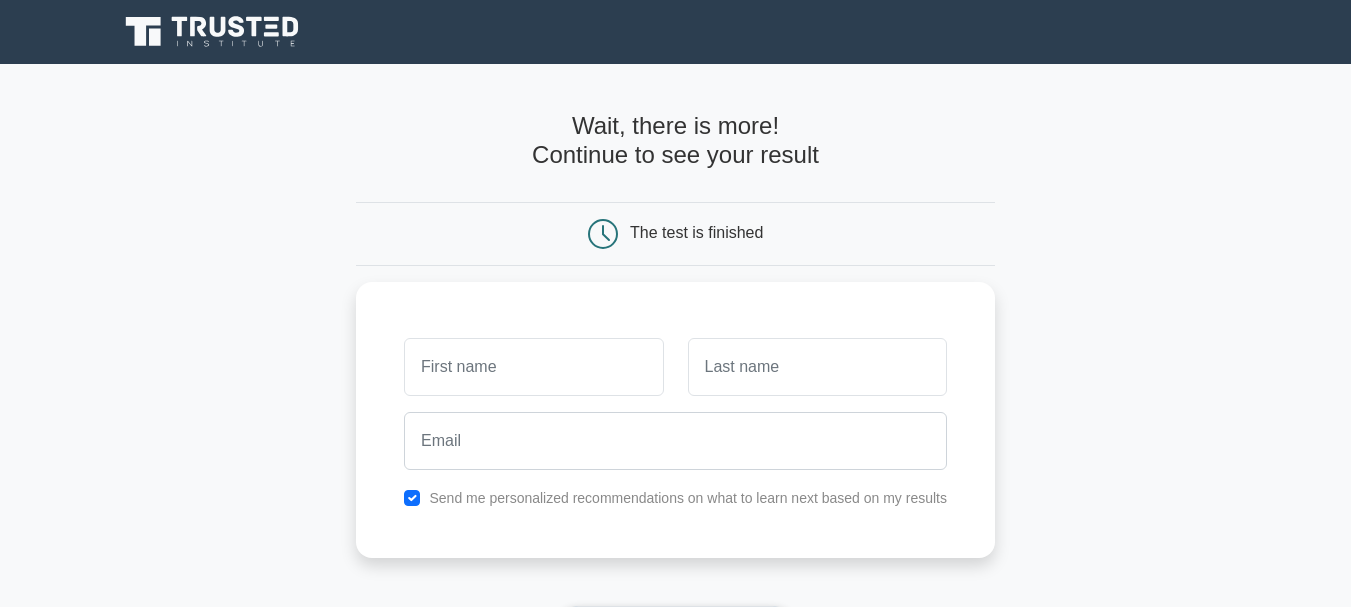 scroll, scrollTop: 0, scrollLeft: 0, axis: both 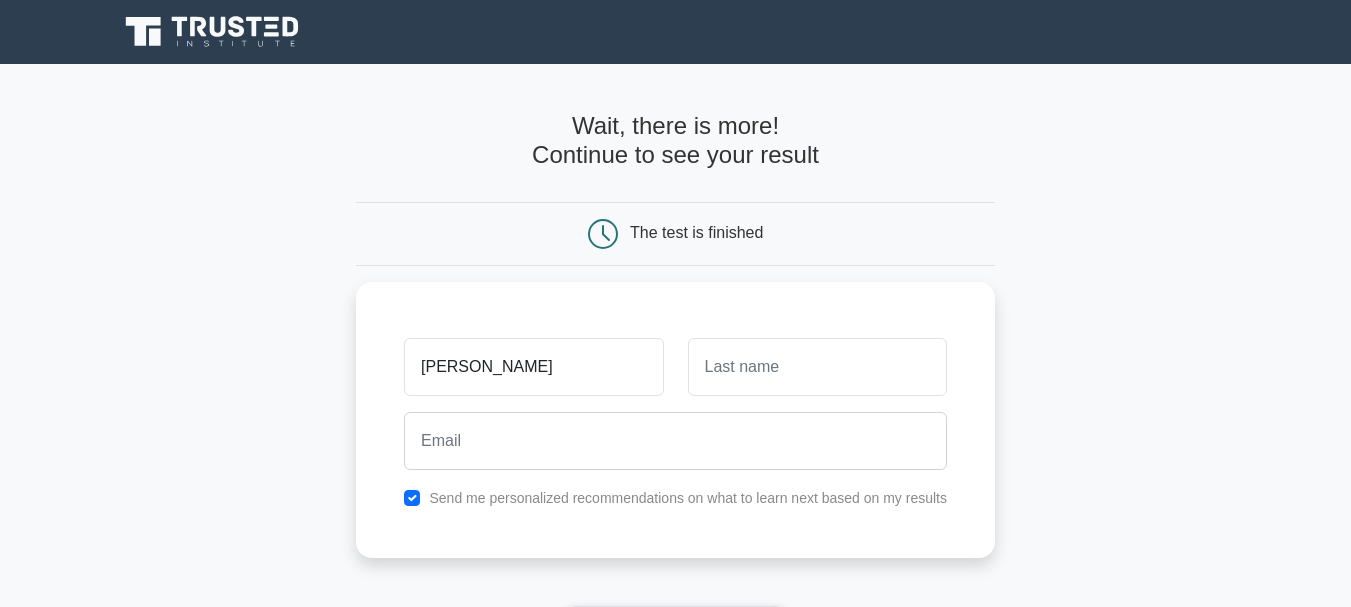 type on "[PERSON_NAME]" 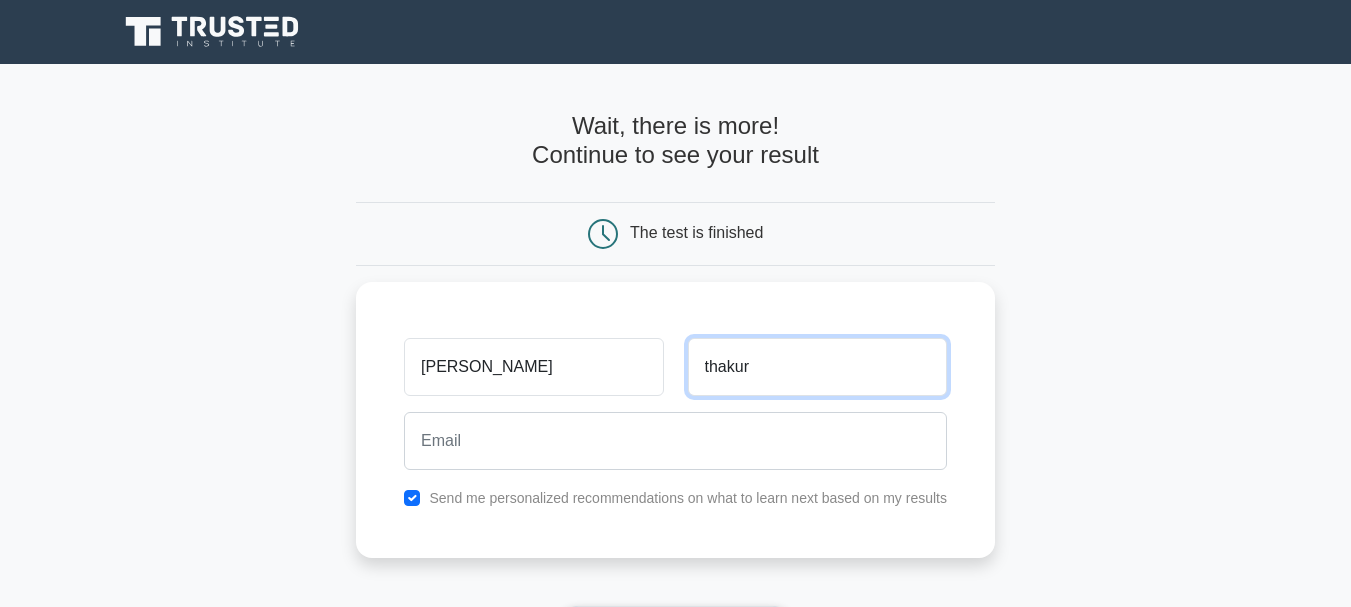 type on "thakur" 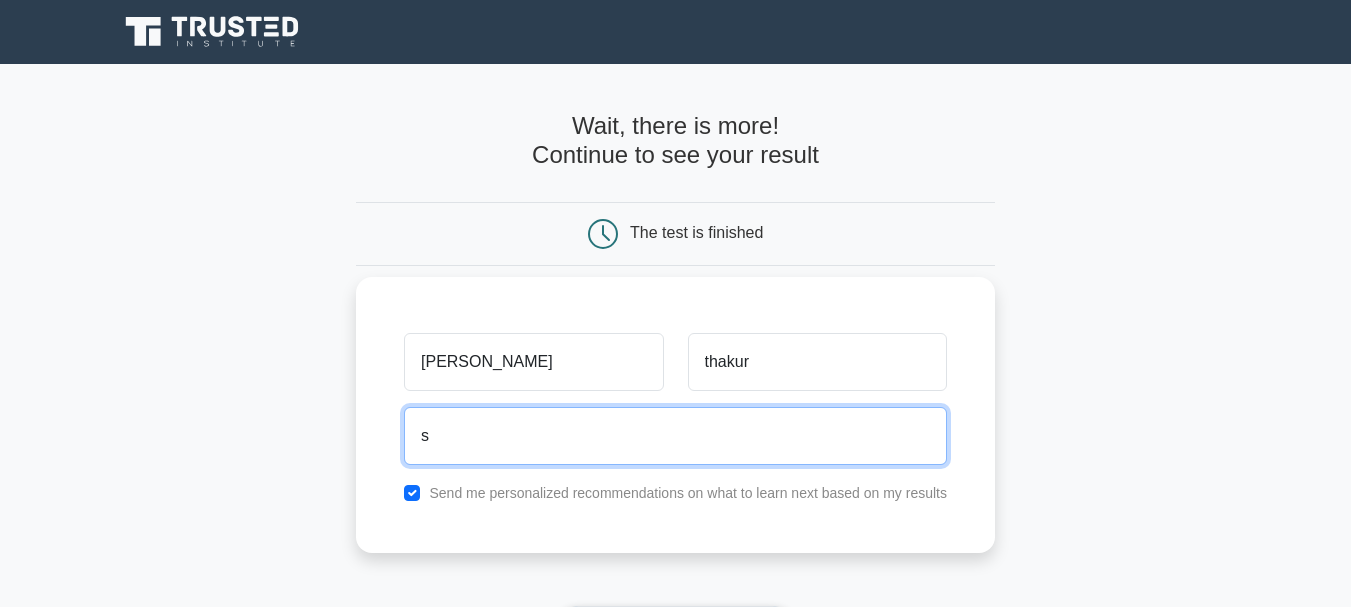 type on "[EMAIL_ADDRESS][DOMAIN_NAME]" 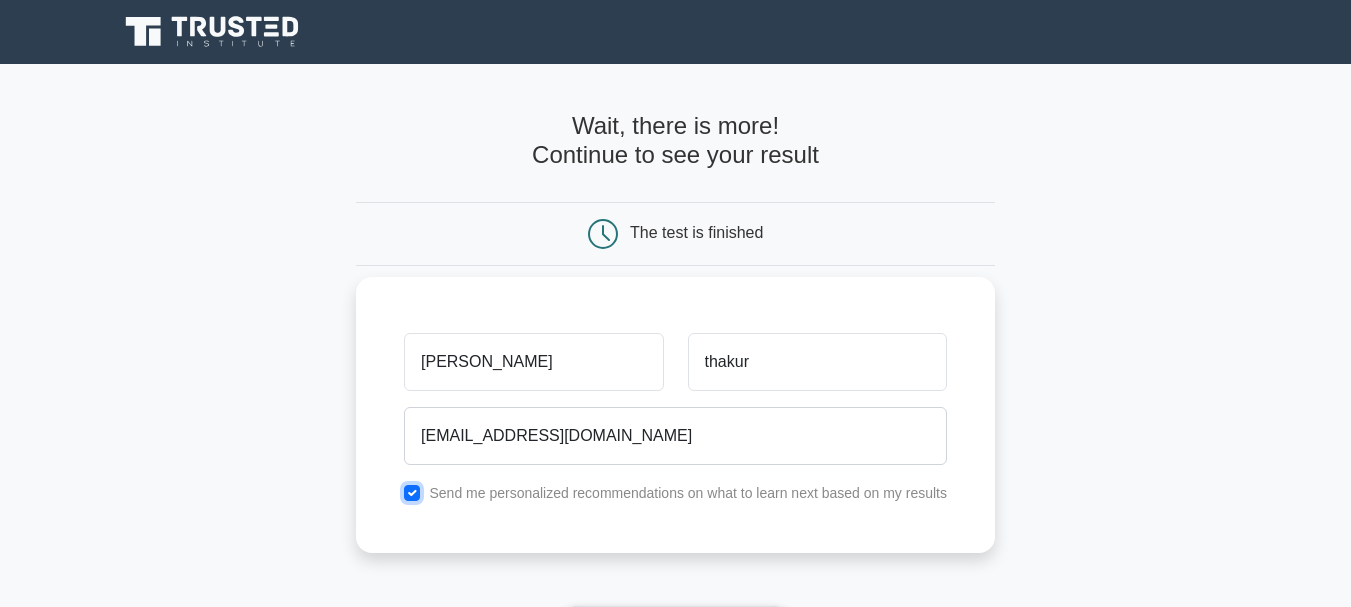 click at bounding box center (412, 493) 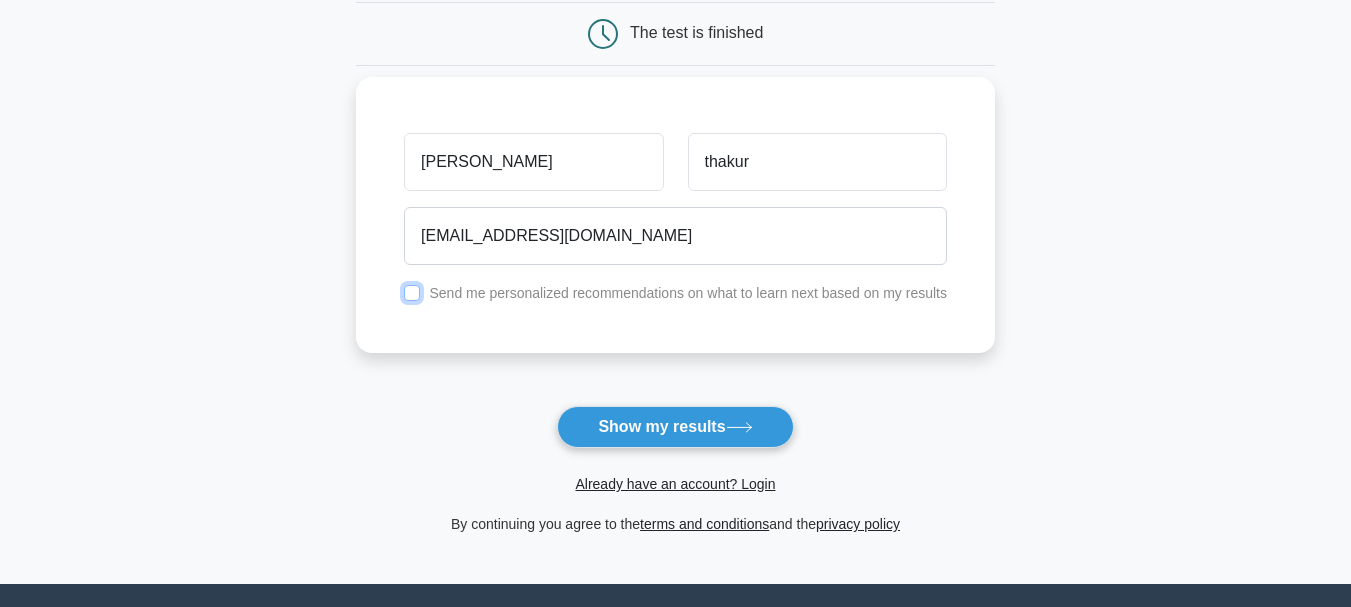 scroll, scrollTop: 208, scrollLeft: 0, axis: vertical 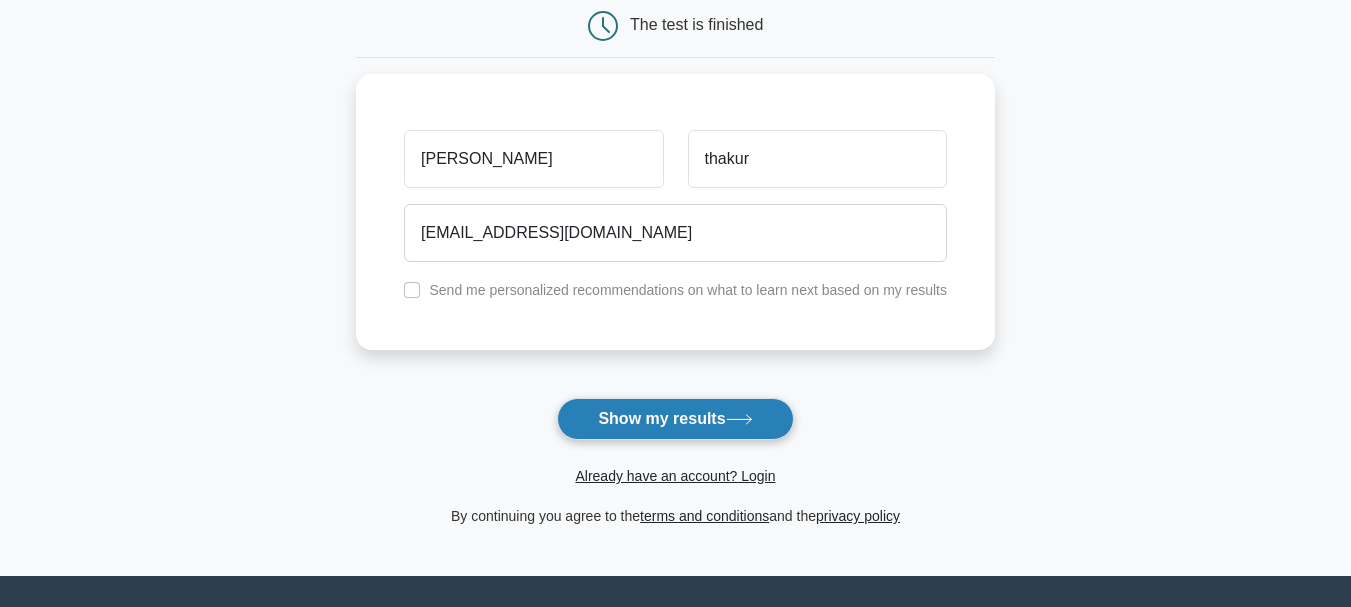 click on "Show my results" at bounding box center [675, 419] 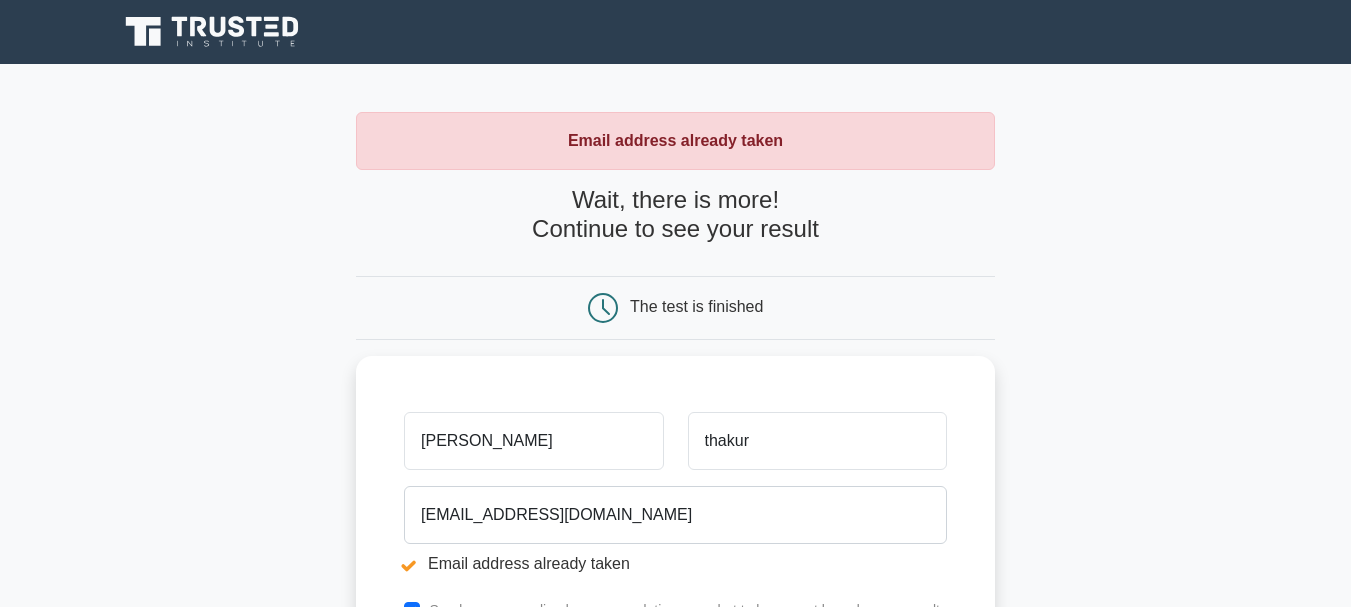 scroll, scrollTop: 0, scrollLeft: 0, axis: both 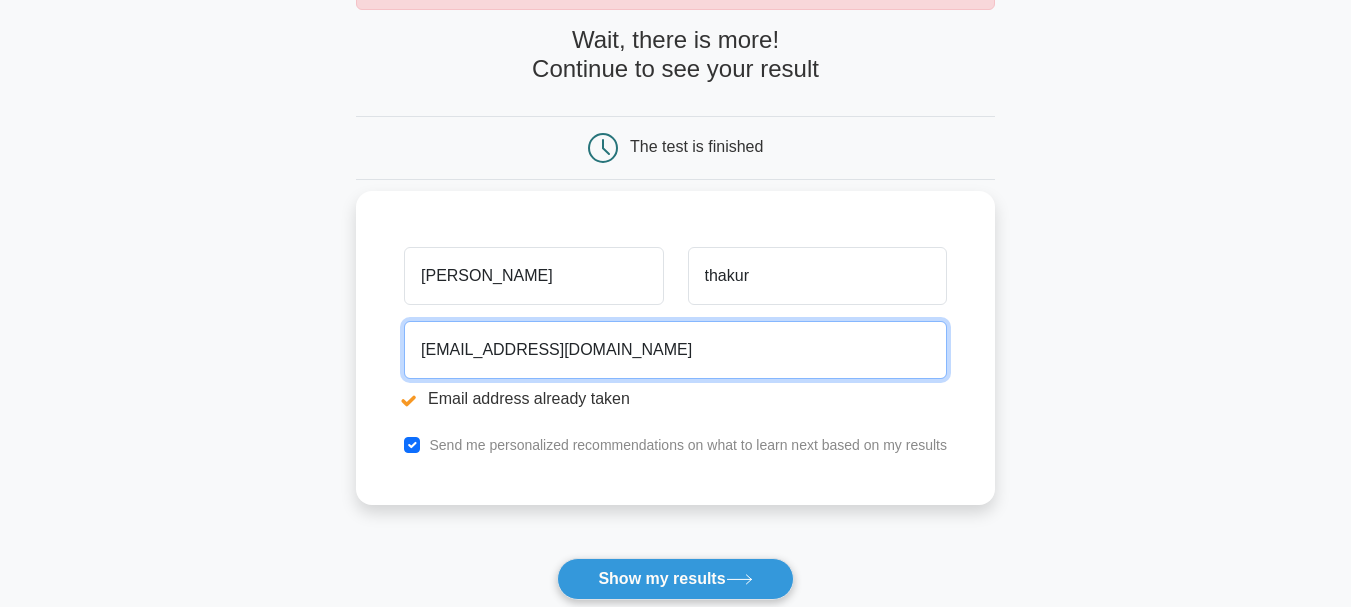 click on "sonukumarthakur4221@gmail.com" at bounding box center [675, 350] 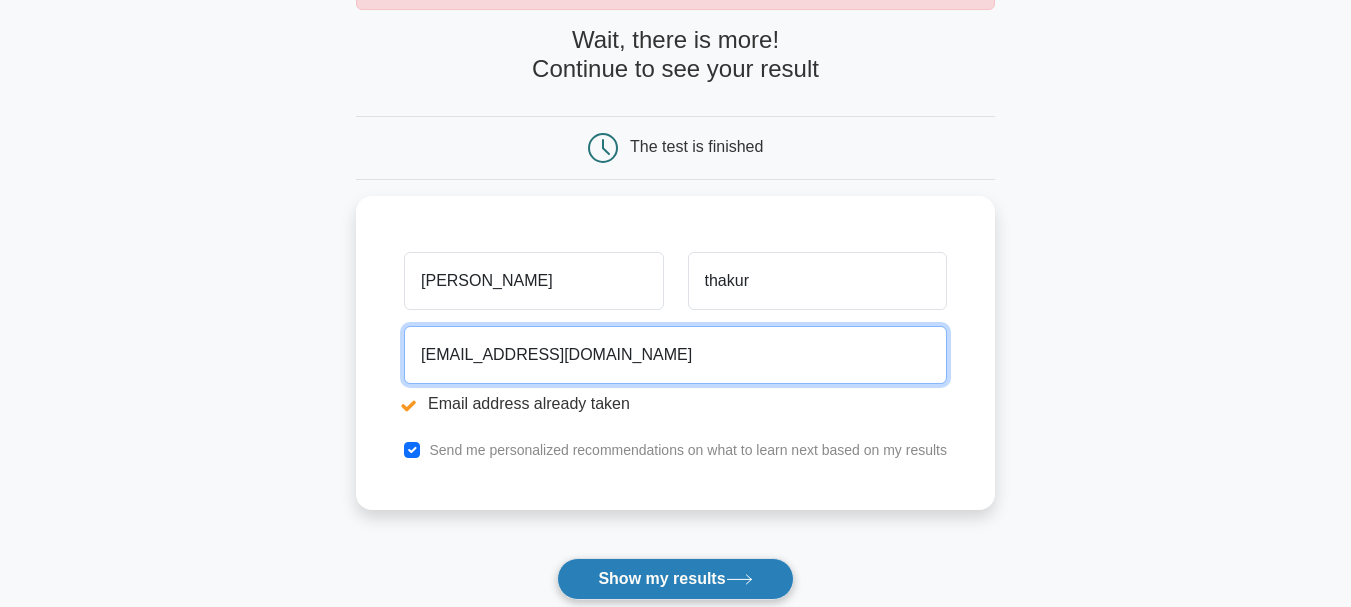type on "sonukumarthakur21@gmail.com" 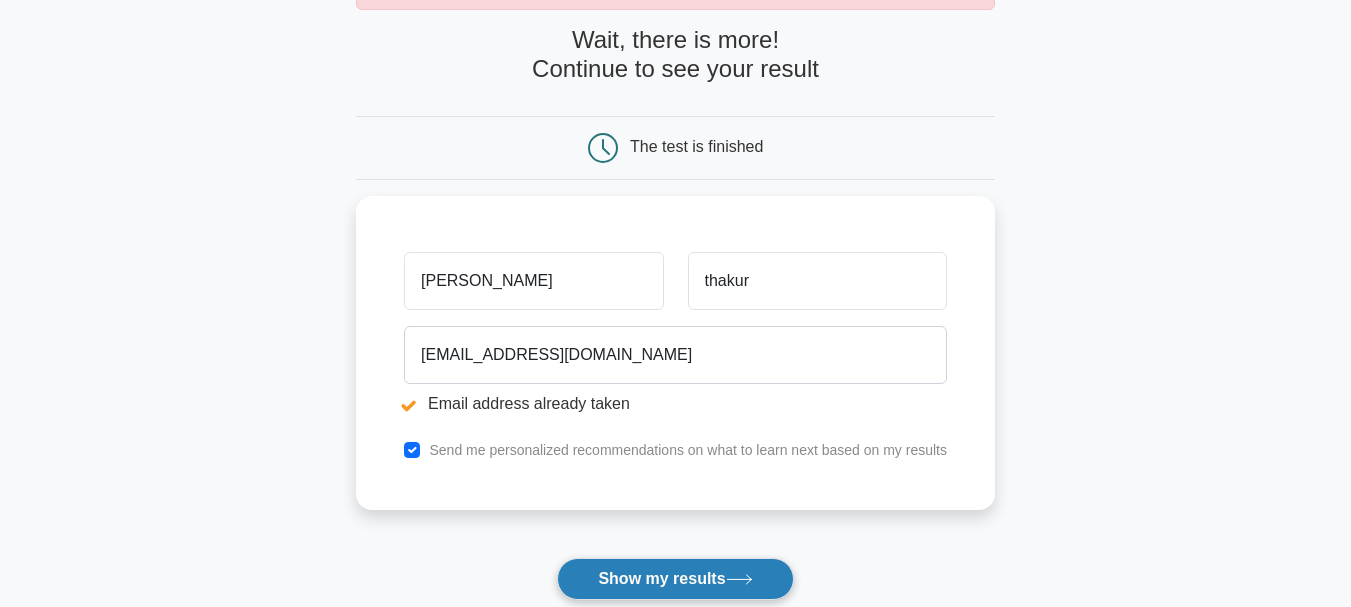 click on "Show my results" at bounding box center [675, 579] 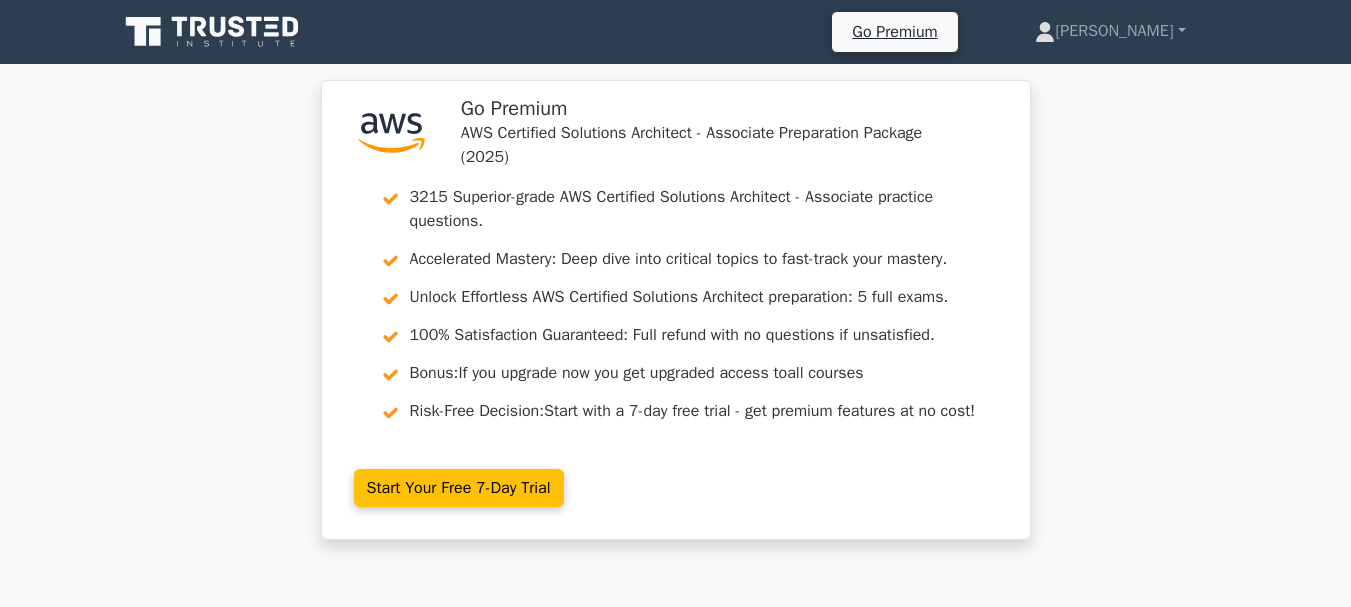 scroll, scrollTop: 0, scrollLeft: 0, axis: both 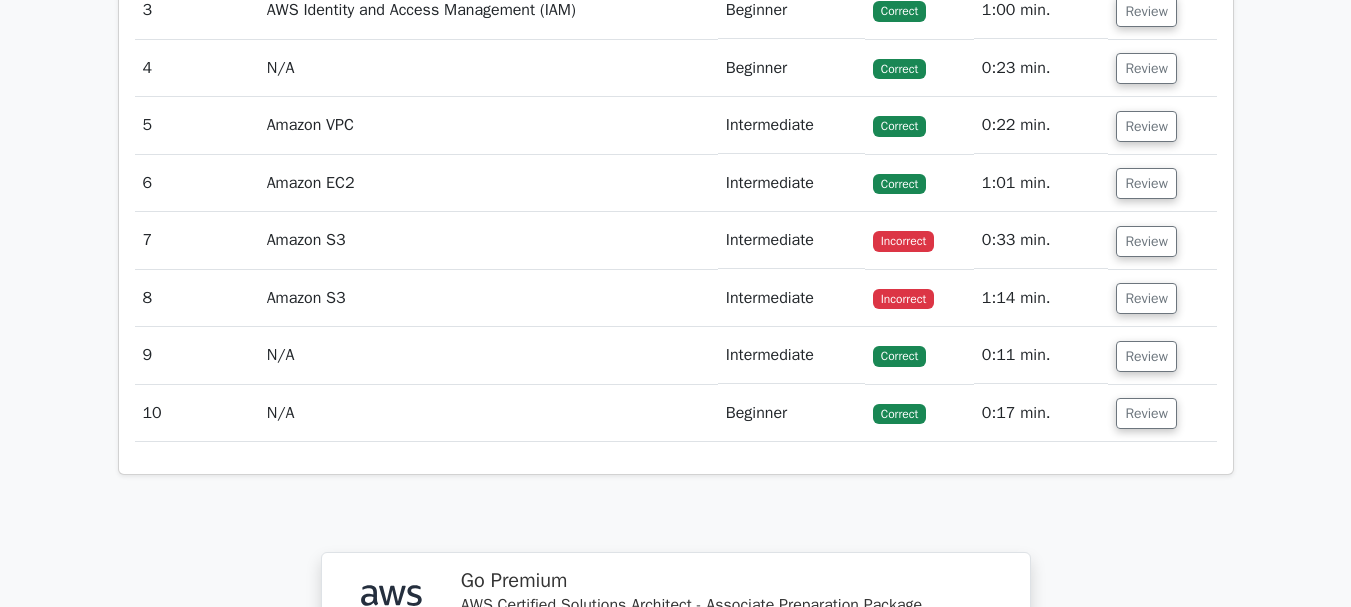 click on "Amazon S3" at bounding box center (488, 240) 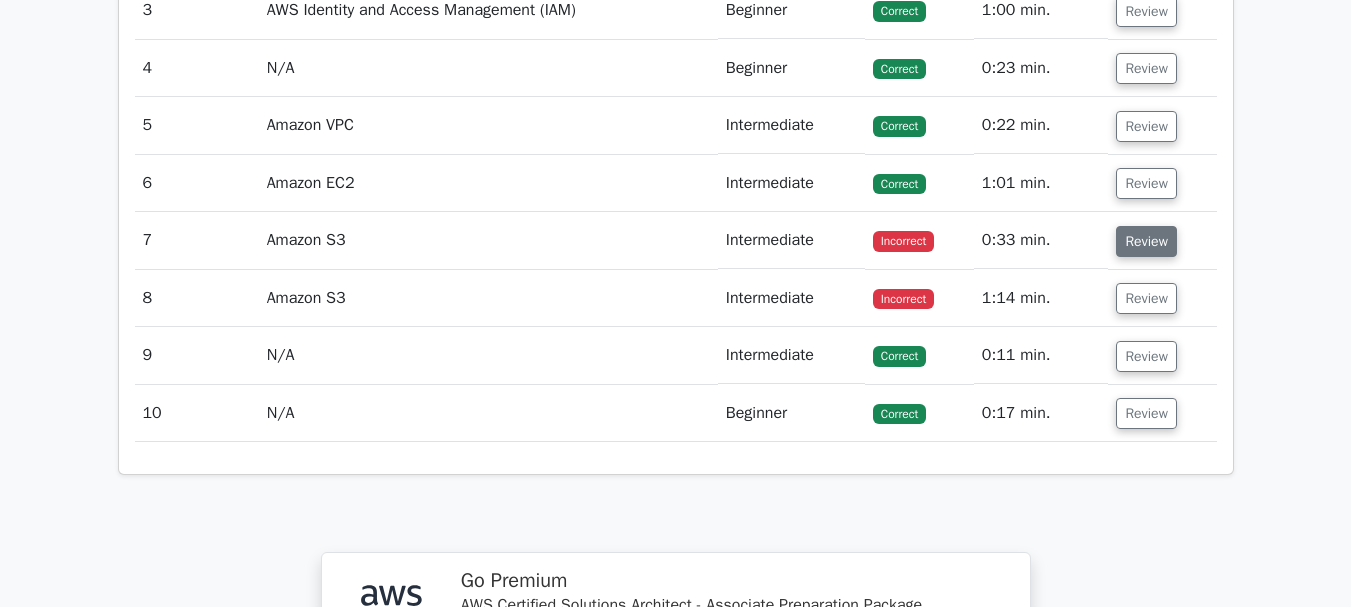 click on "Review" at bounding box center [1146, 241] 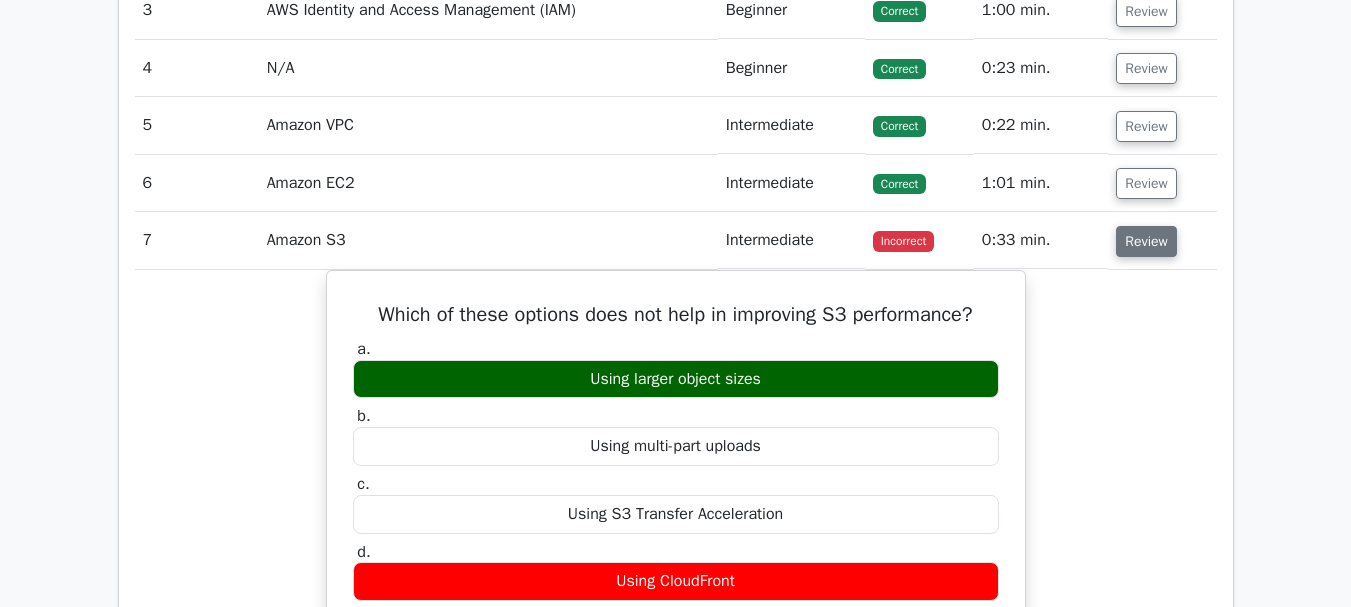 click on "Review" at bounding box center [1146, 241] 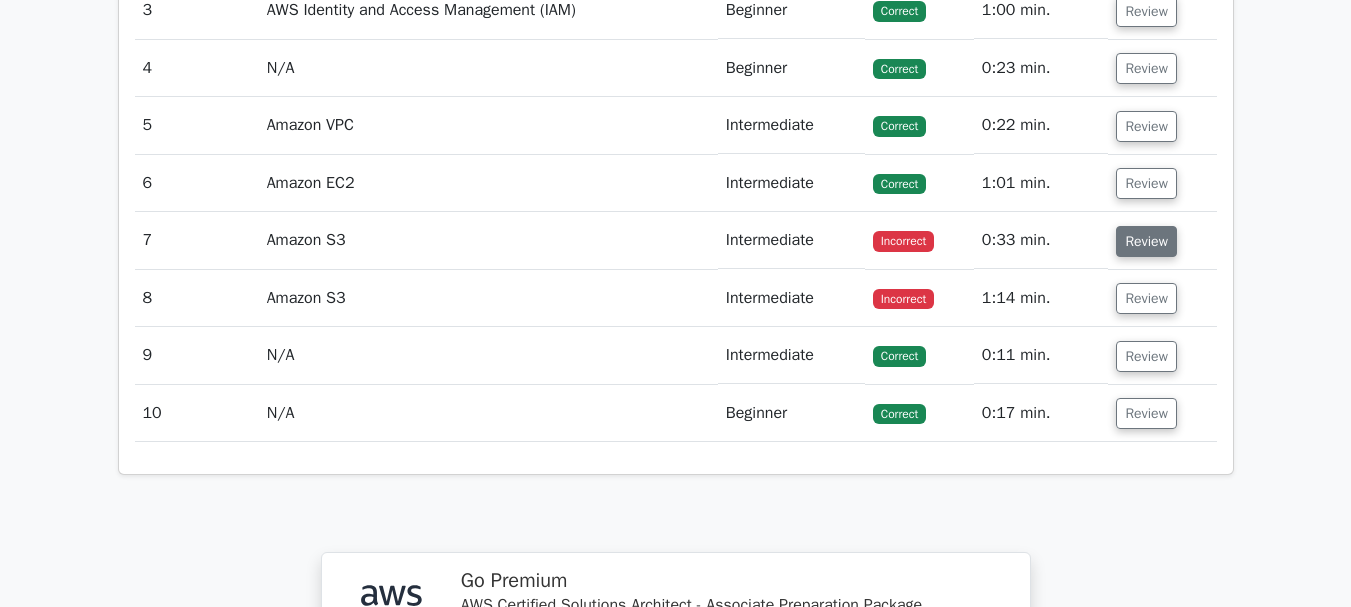 click on "Review" at bounding box center (1146, 241) 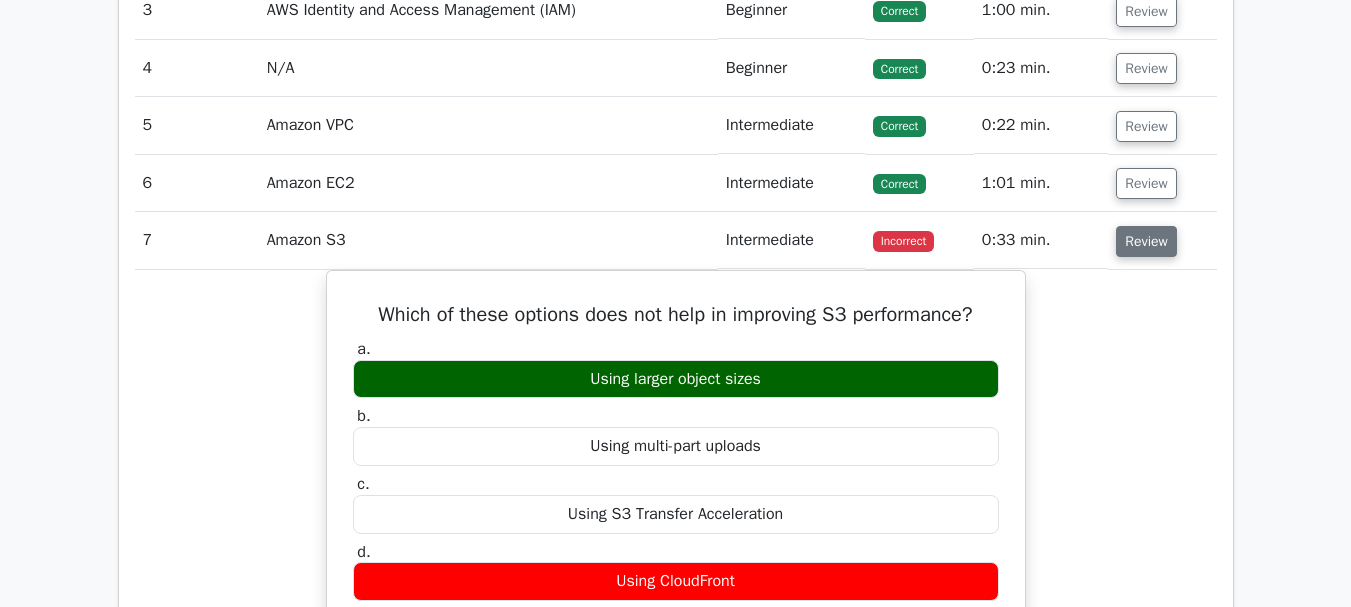 click on "Review" at bounding box center [1146, 241] 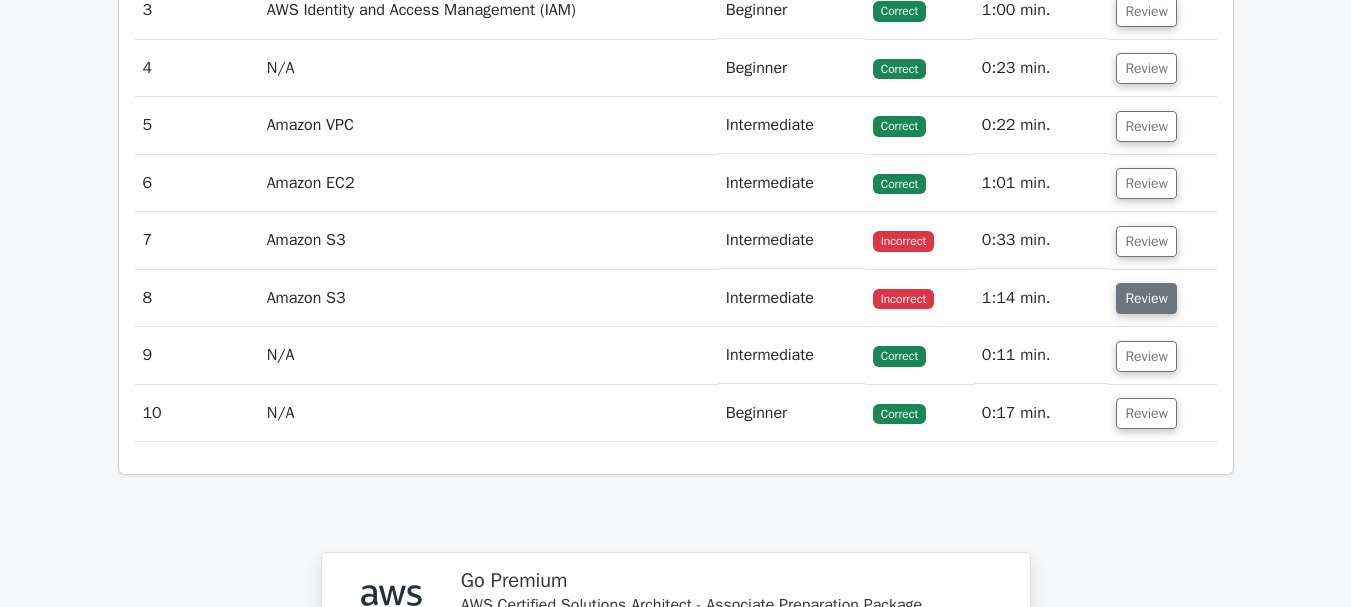 click on "Review" at bounding box center (1146, 298) 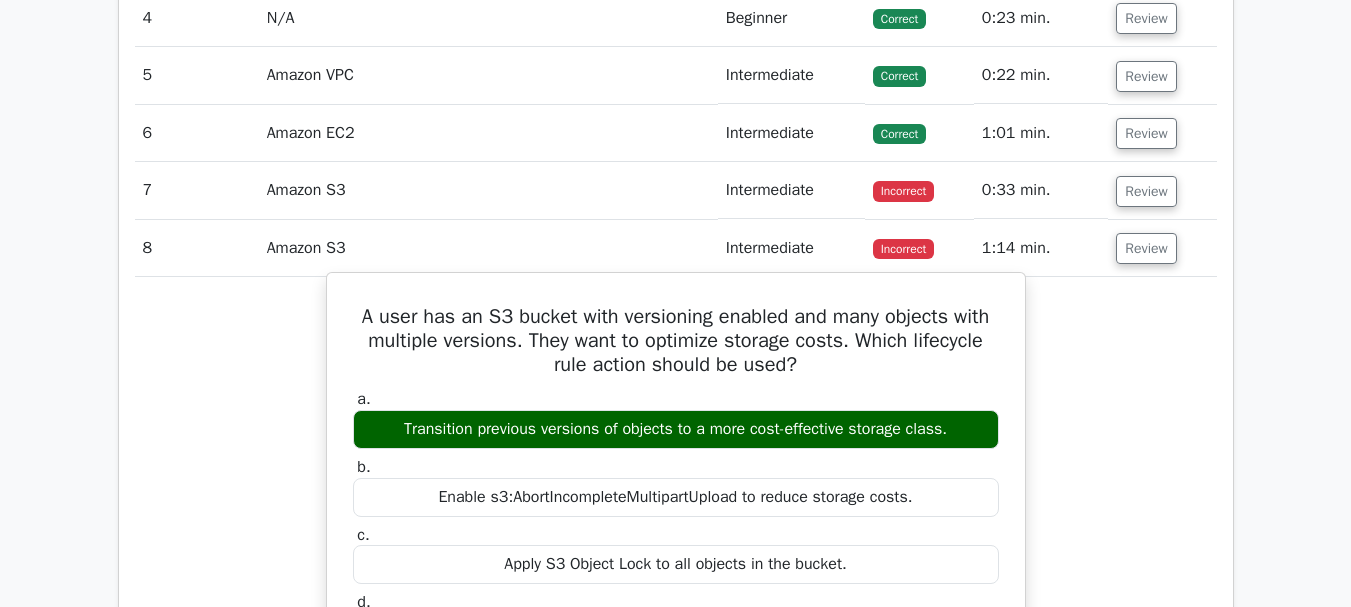 scroll, scrollTop: 2267, scrollLeft: 0, axis: vertical 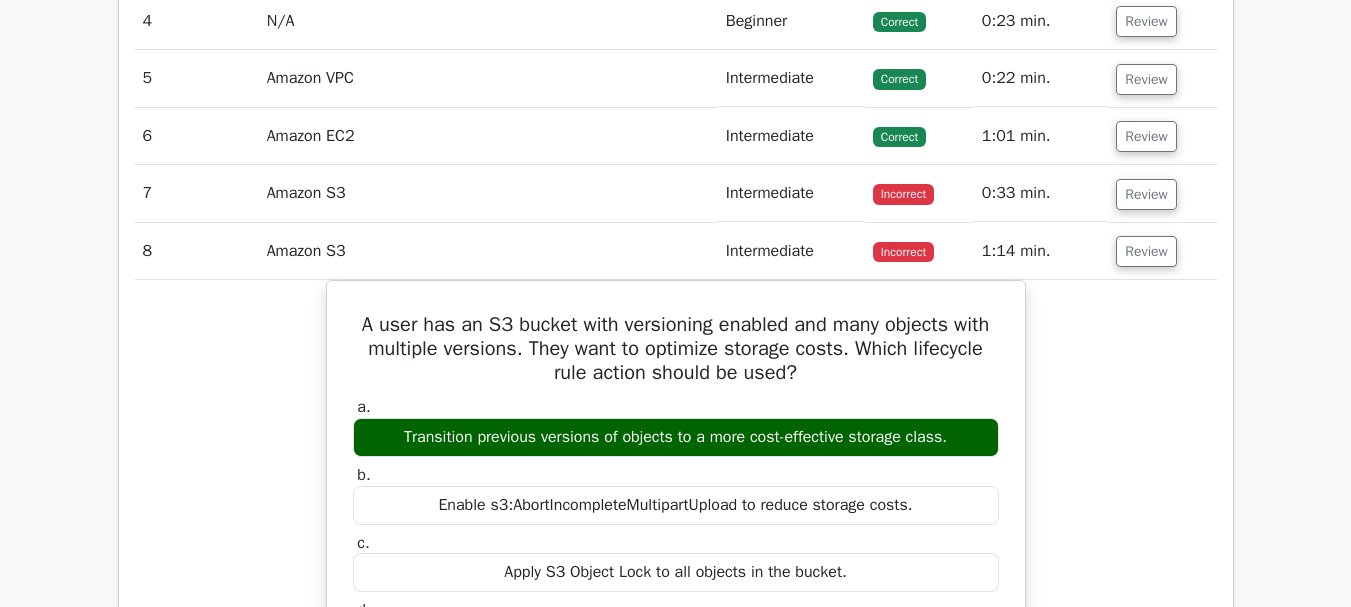 click on "A user has an S3 bucket with versioning enabled and many objects with multiple versions. They want to optimize storage costs. Which lifecycle rule action should be used?
a.
Transition previous versions of objects to a more cost-effective storage class.
b.
c. d." at bounding box center (676, 603) 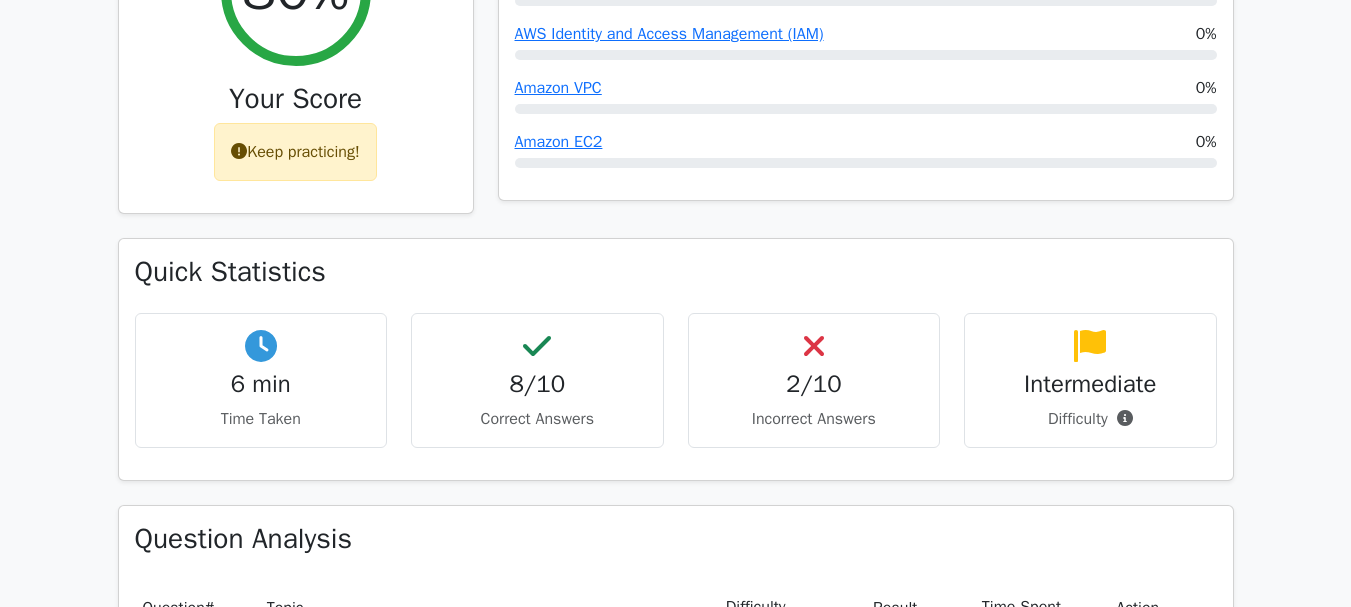 scroll, scrollTop: 876, scrollLeft: 0, axis: vertical 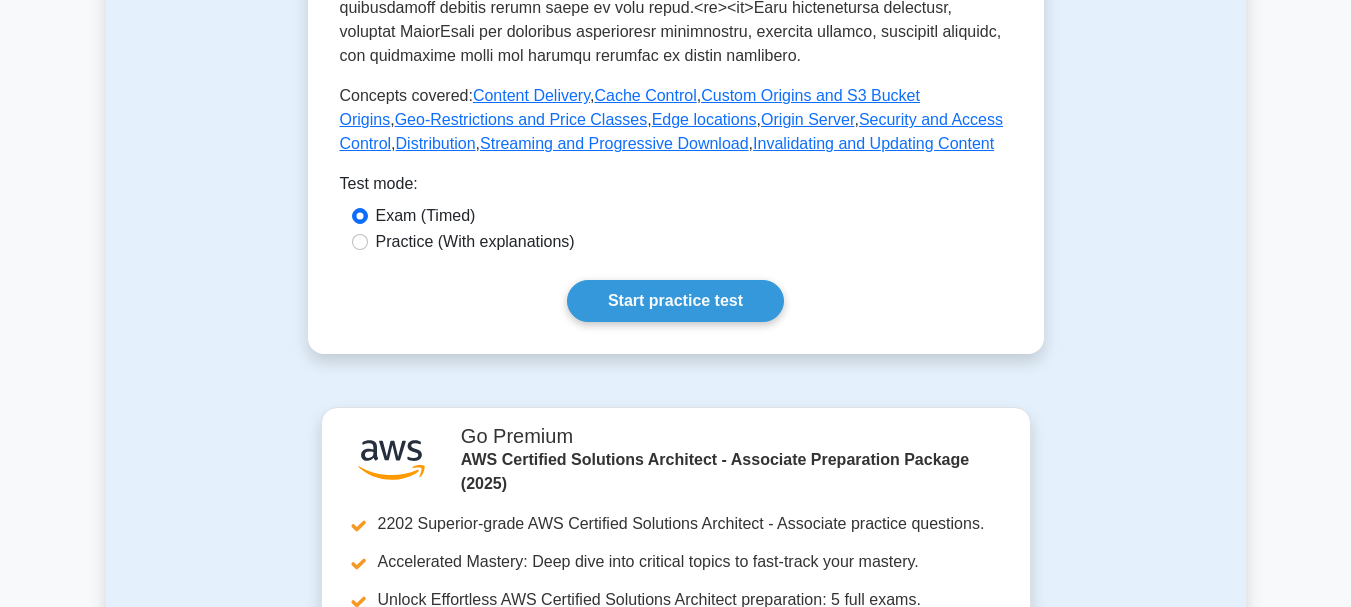 click on "Practice (With explanations)" at bounding box center [475, 242] 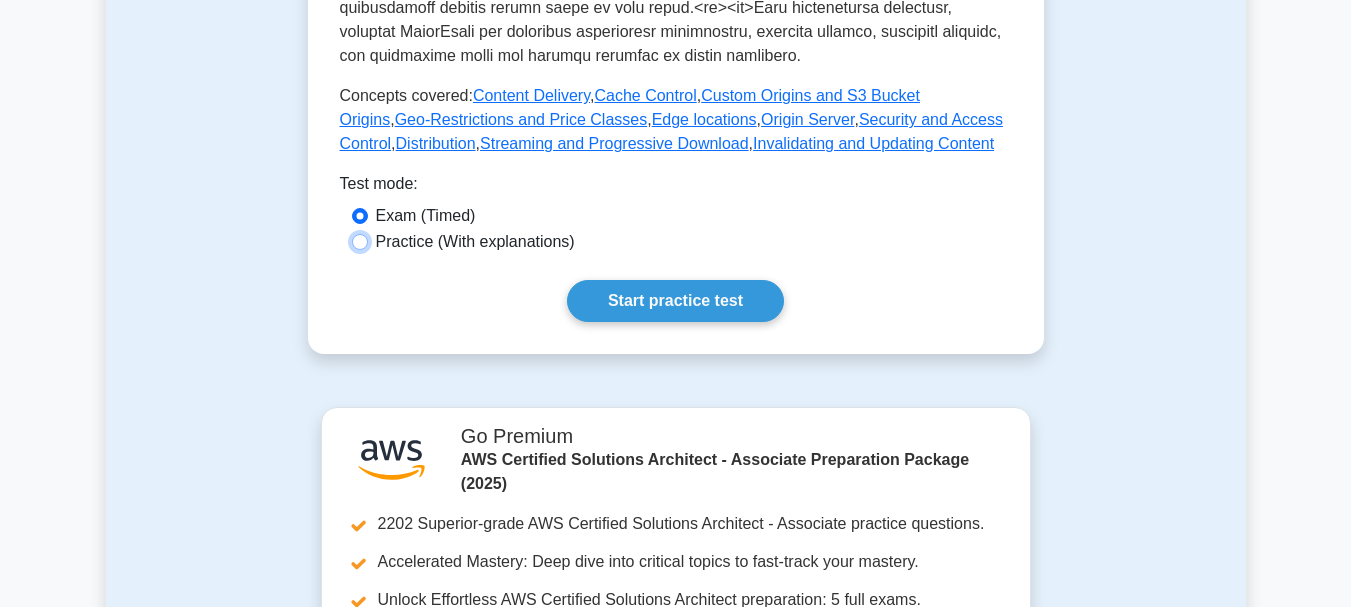 click on "Practice (With explanations)" at bounding box center (360, 242) 